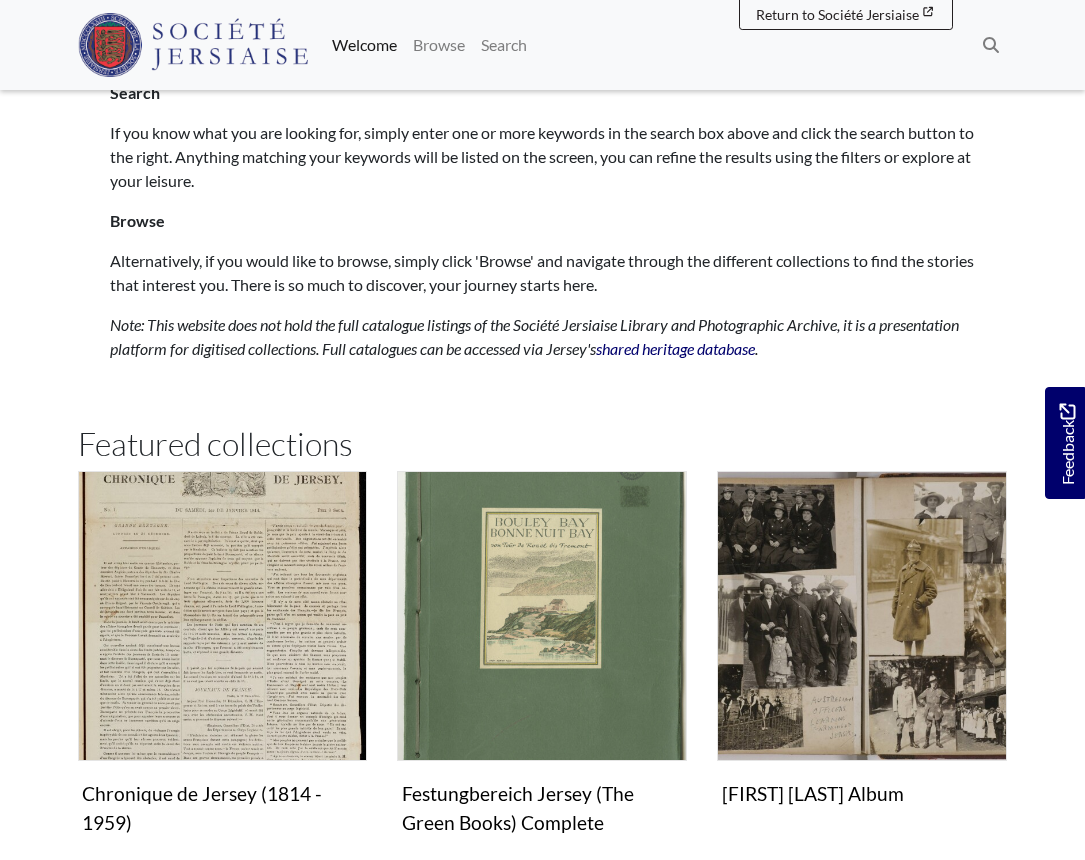 scroll, scrollTop: 841, scrollLeft: 0, axis: vertical 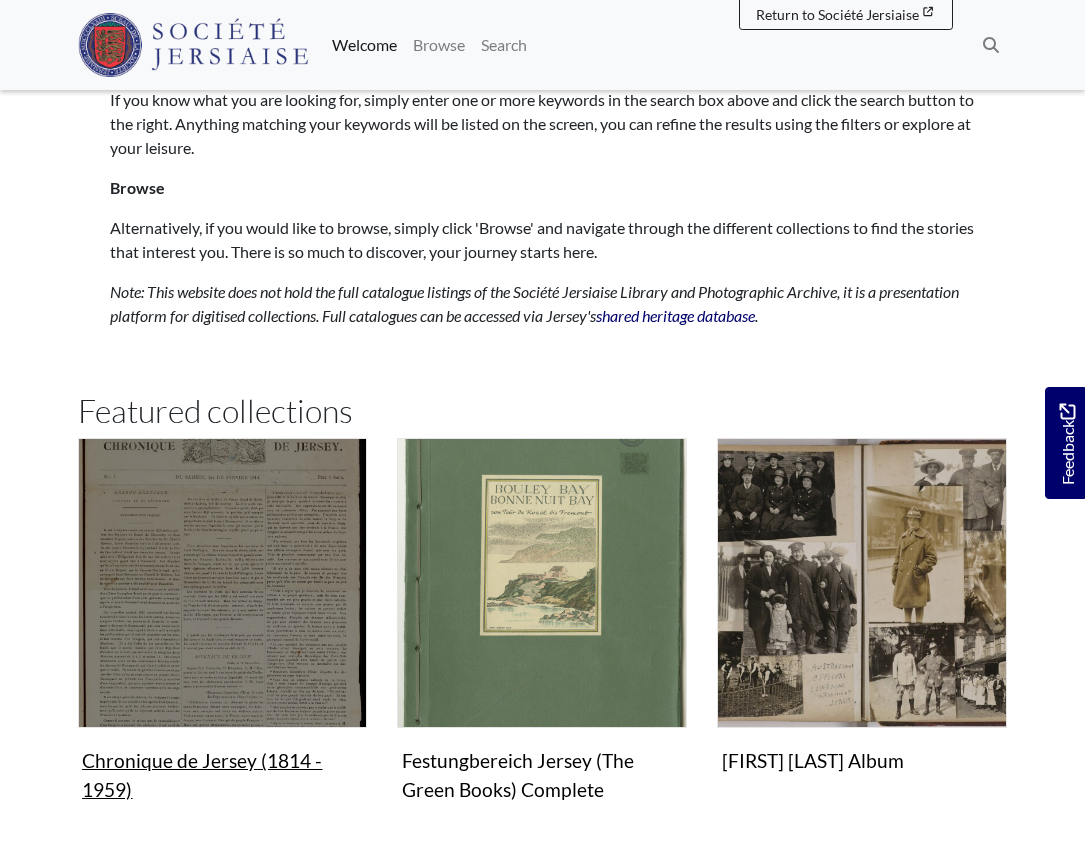 click at bounding box center (223, 583) 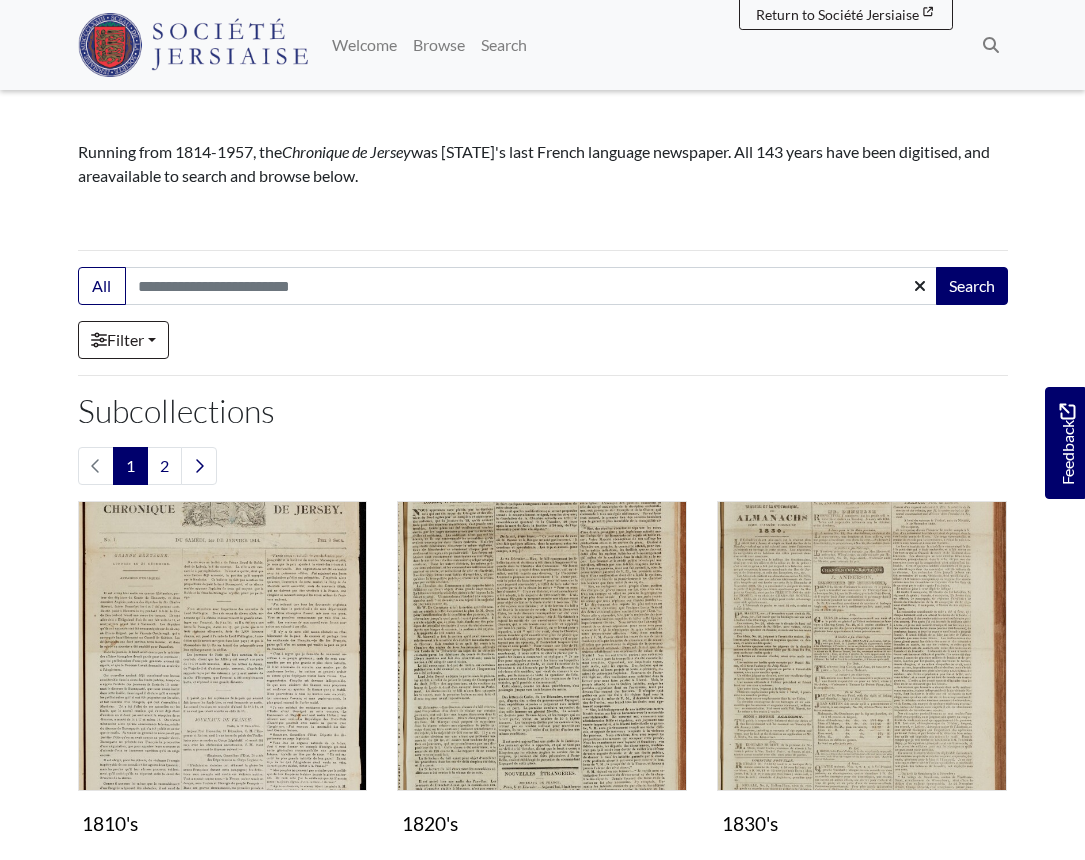 scroll, scrollTop: 159, scrollLeft: 0, axis: vertical 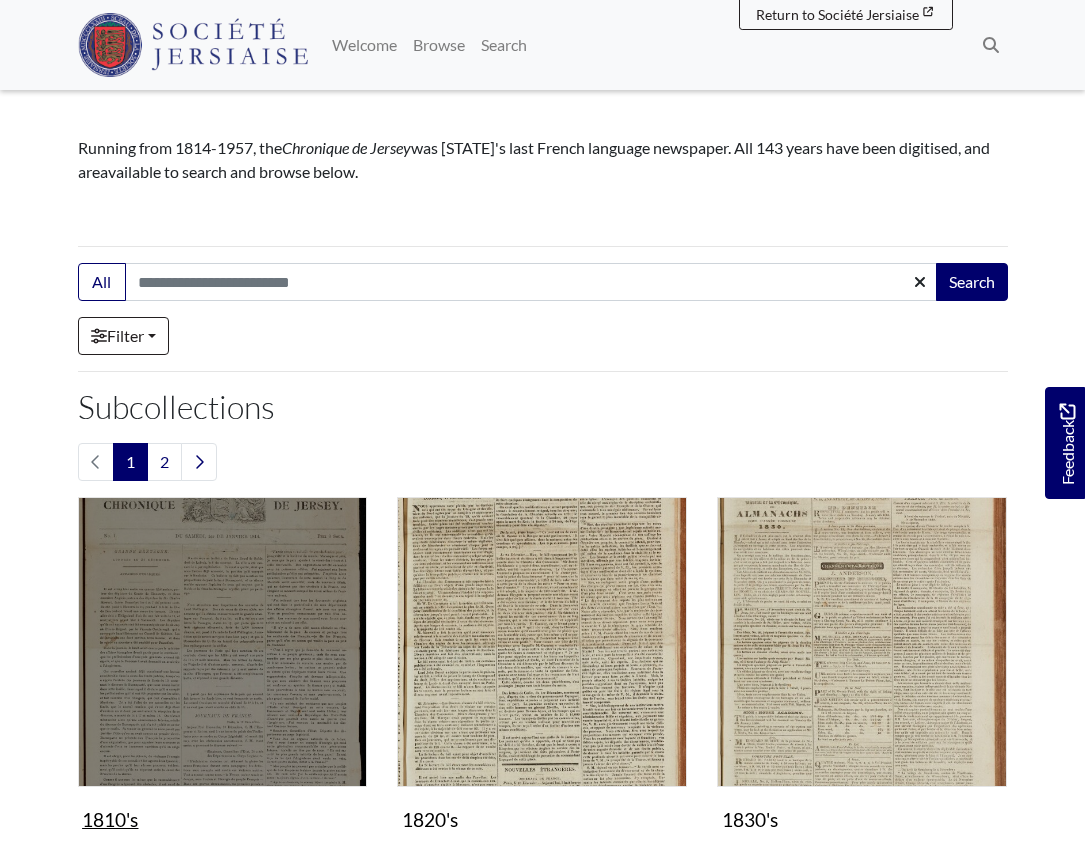 click at bounding box center (223, 642) 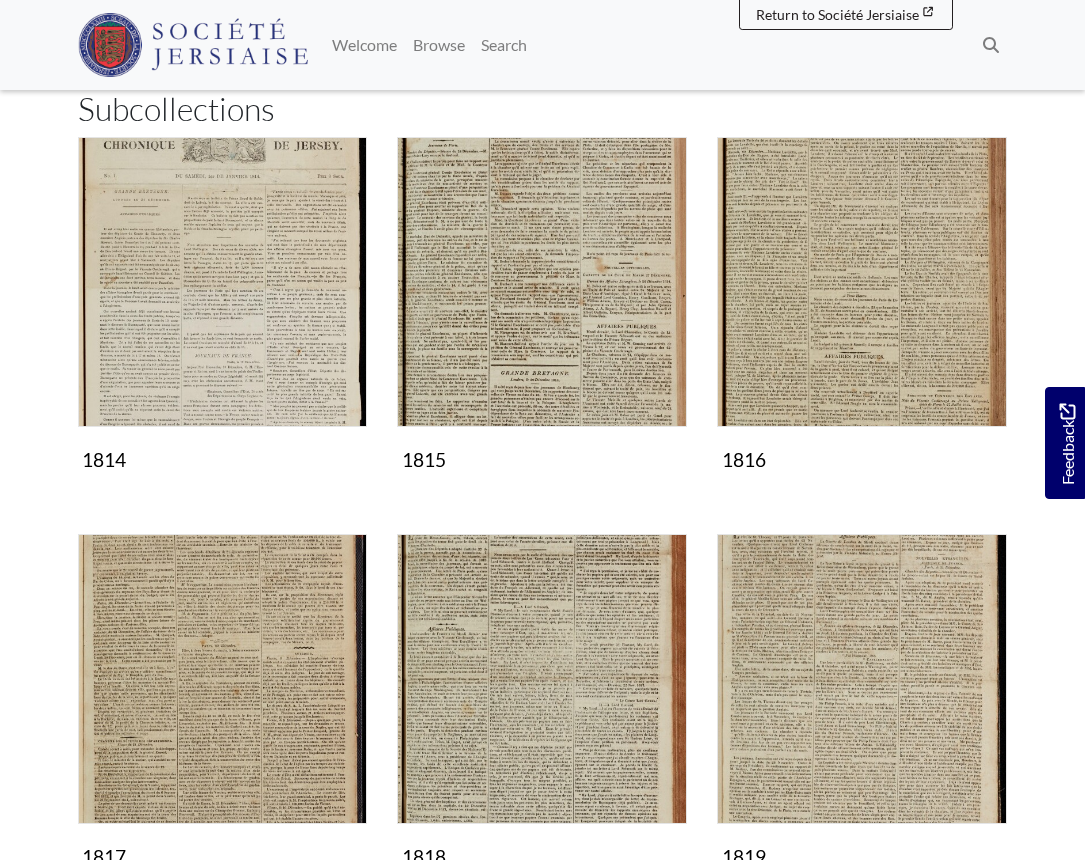 scroll, scrollTop: 292, scrollLeft: 0, axis: vertical 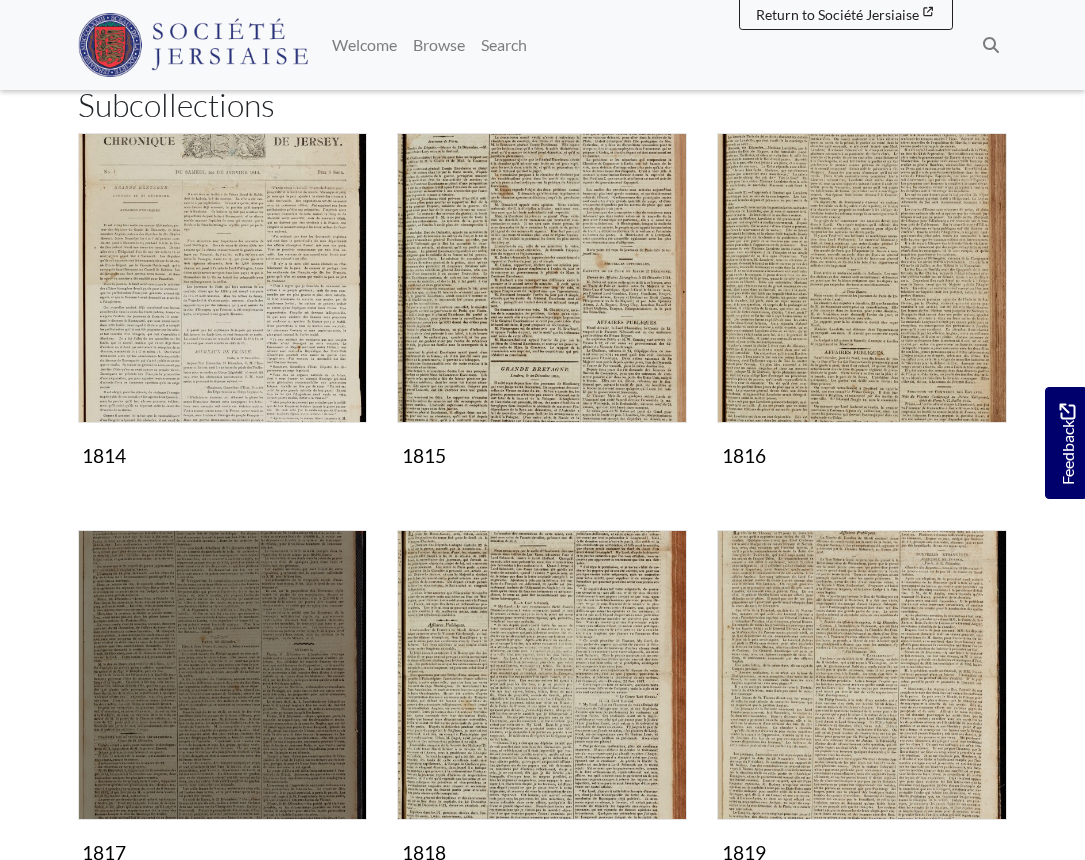 click at bounding box center (223, 675) 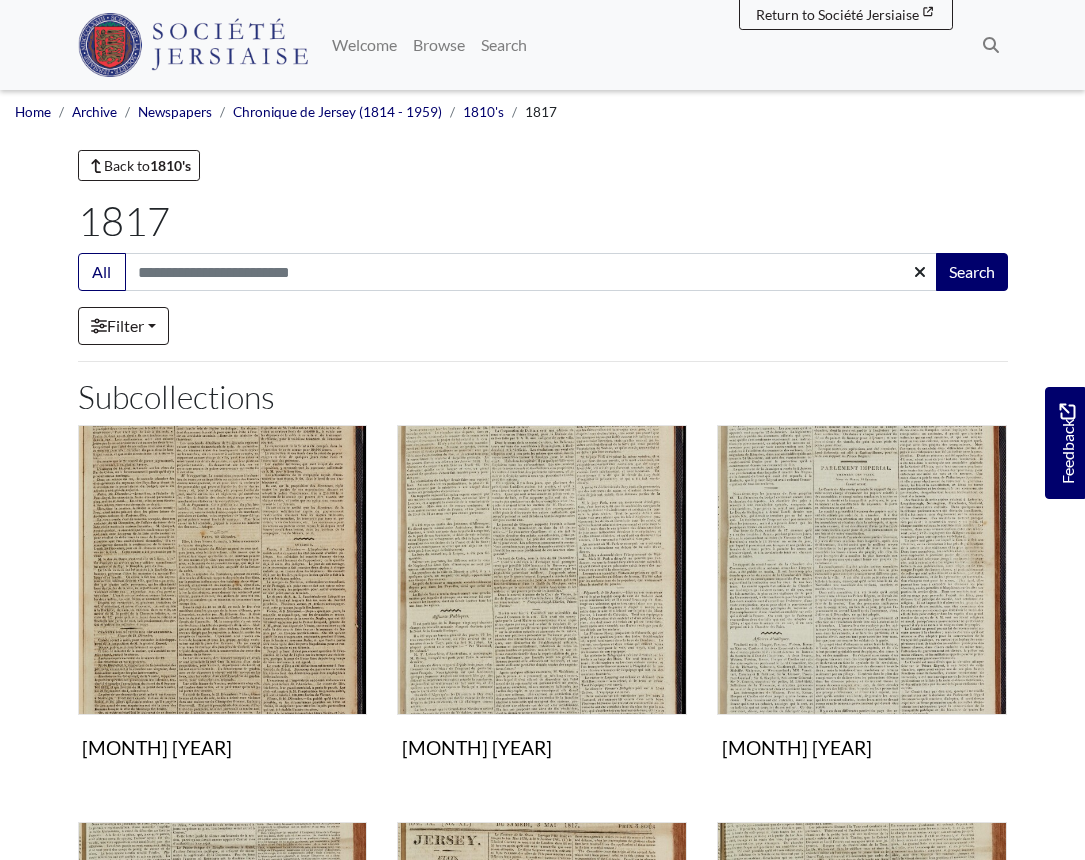 scroll, scrollTop: 0, scrollLeft: 0, axis: both 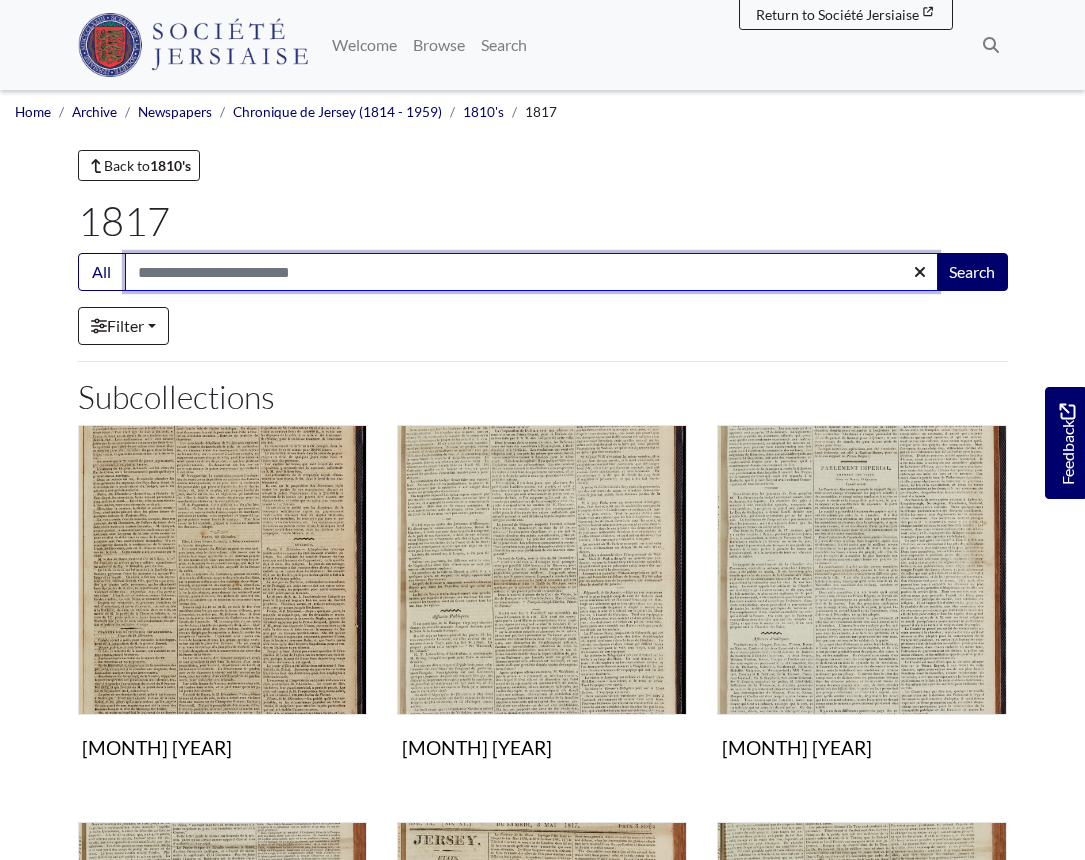 click on "Search:" at bounding box center (531, 272) 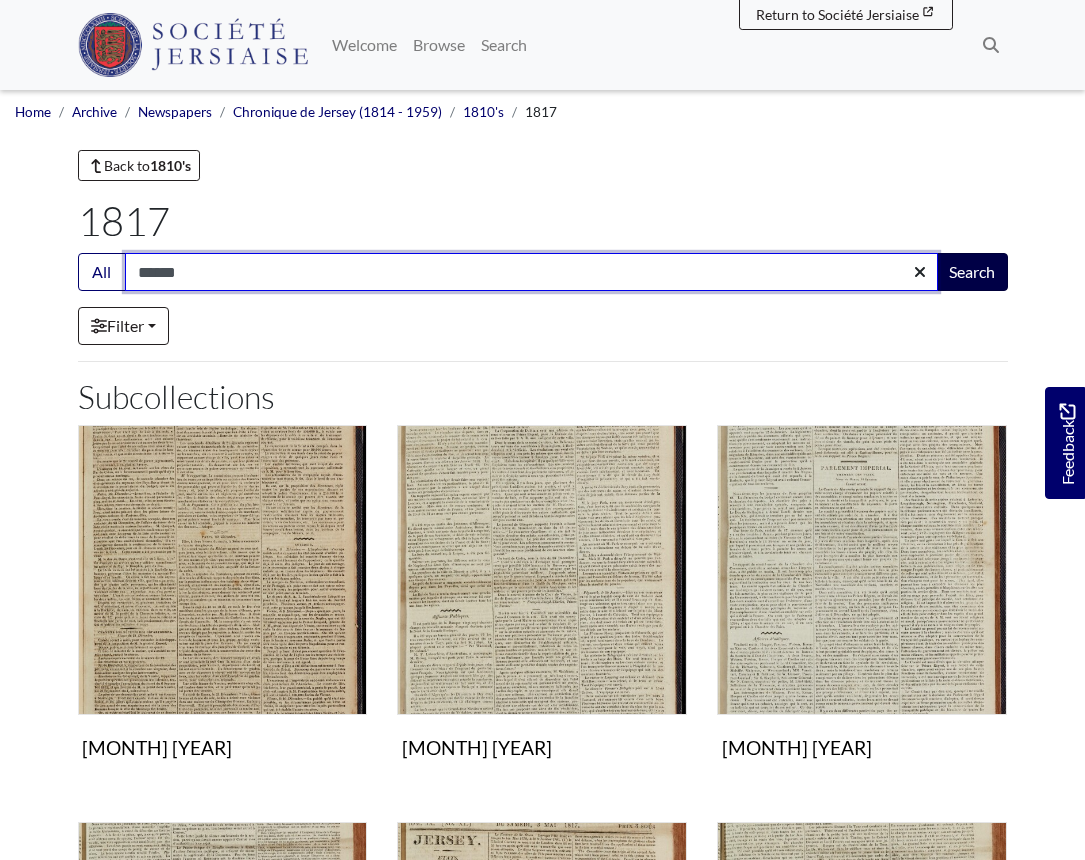 type on "******" 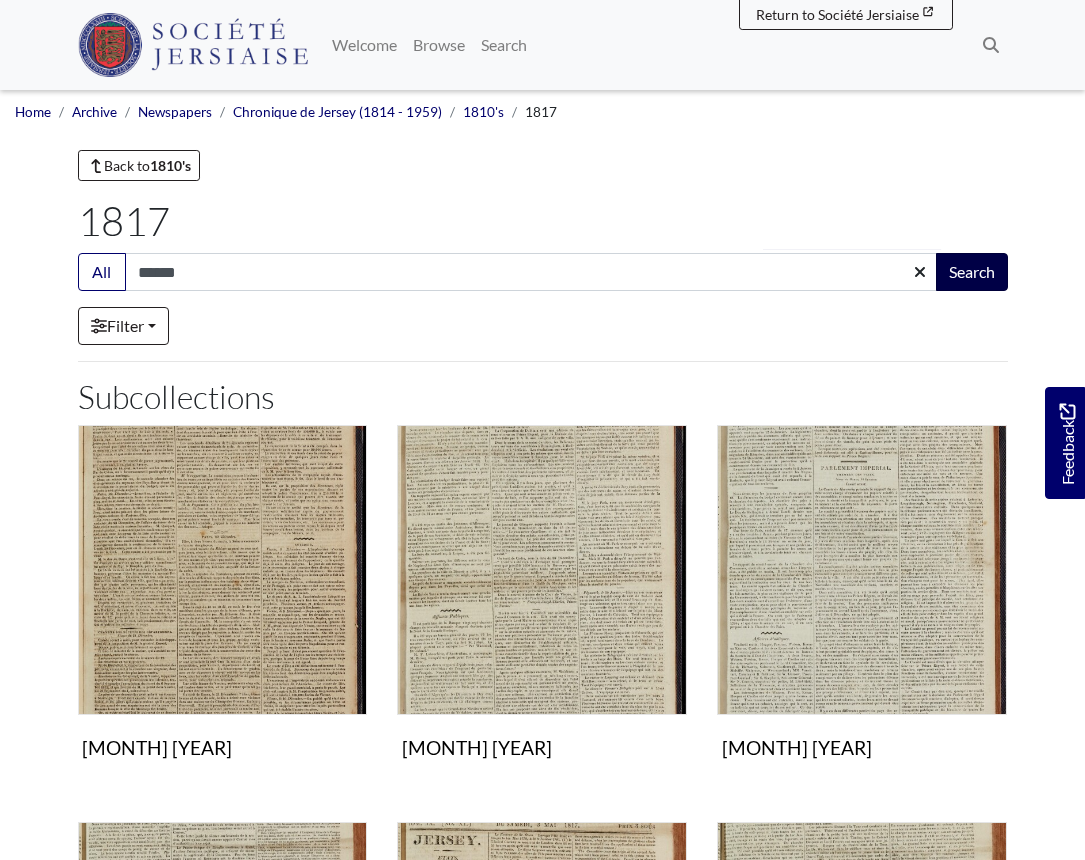 click on "Search" at bounding box center [972, 272] 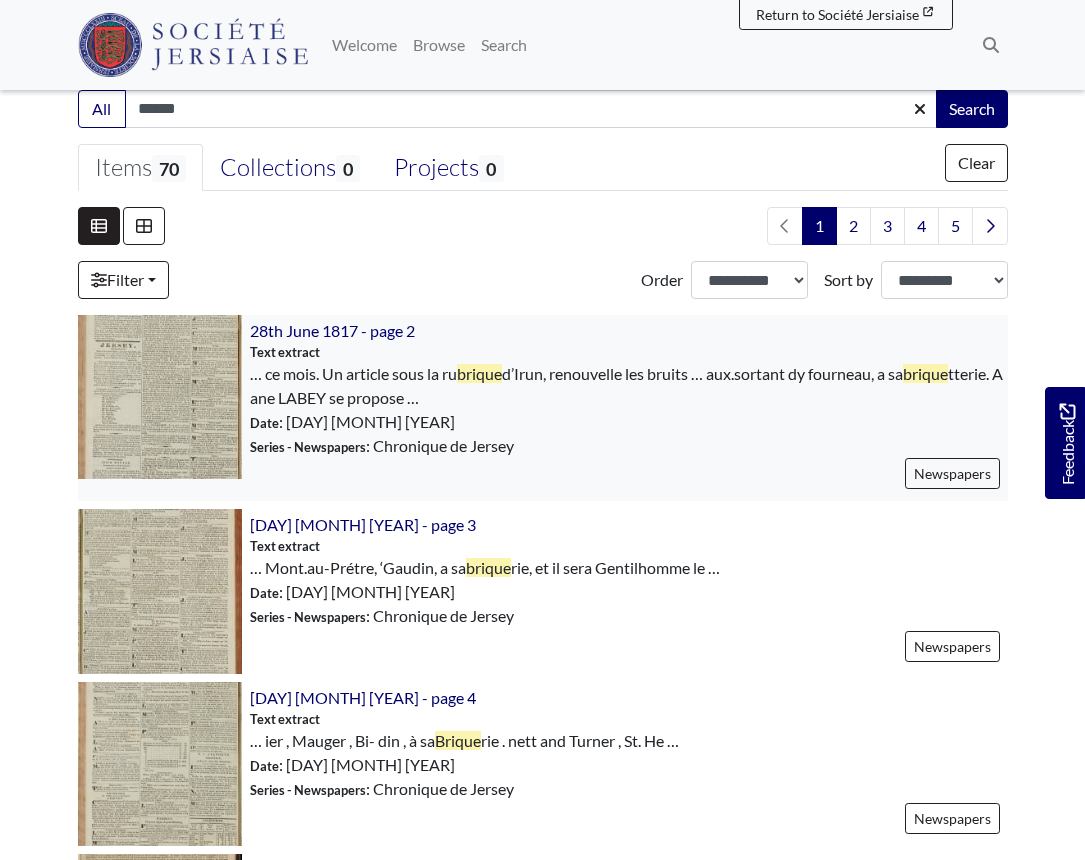scroll, scrollTop: 452, scrollLeft: 0, axis: vertical 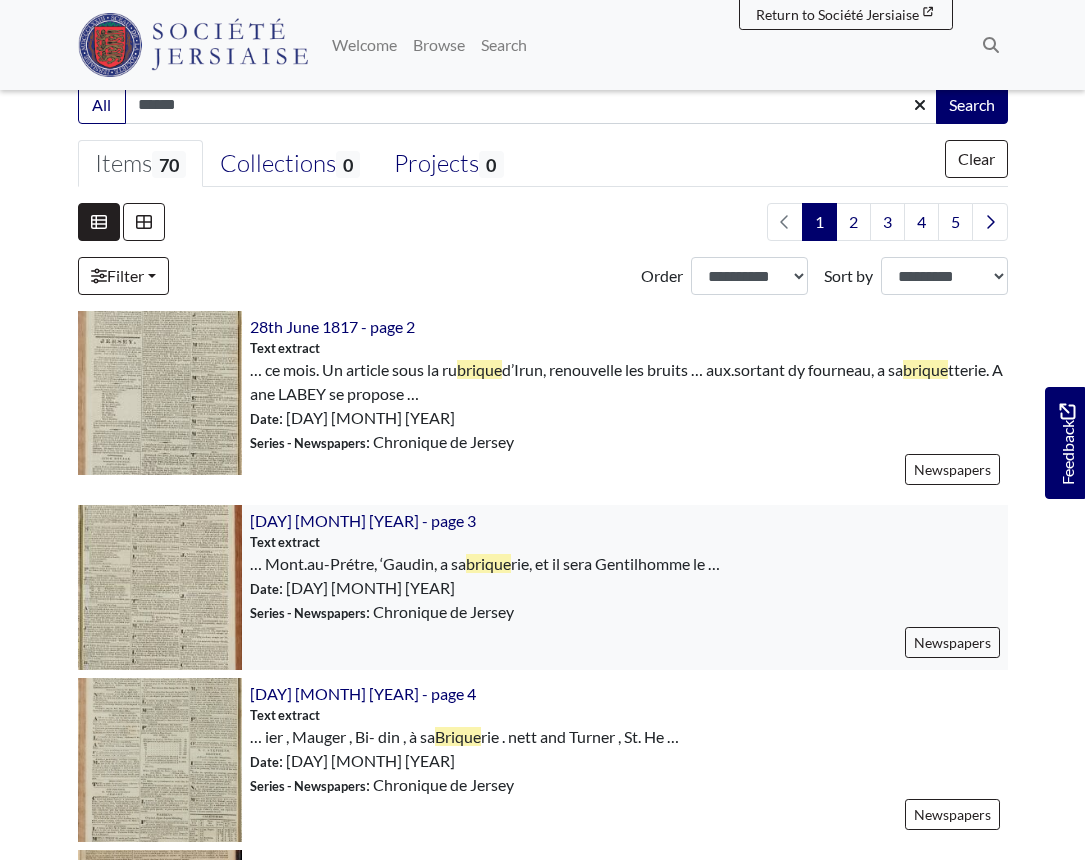 click at bounding box center (160, 587) 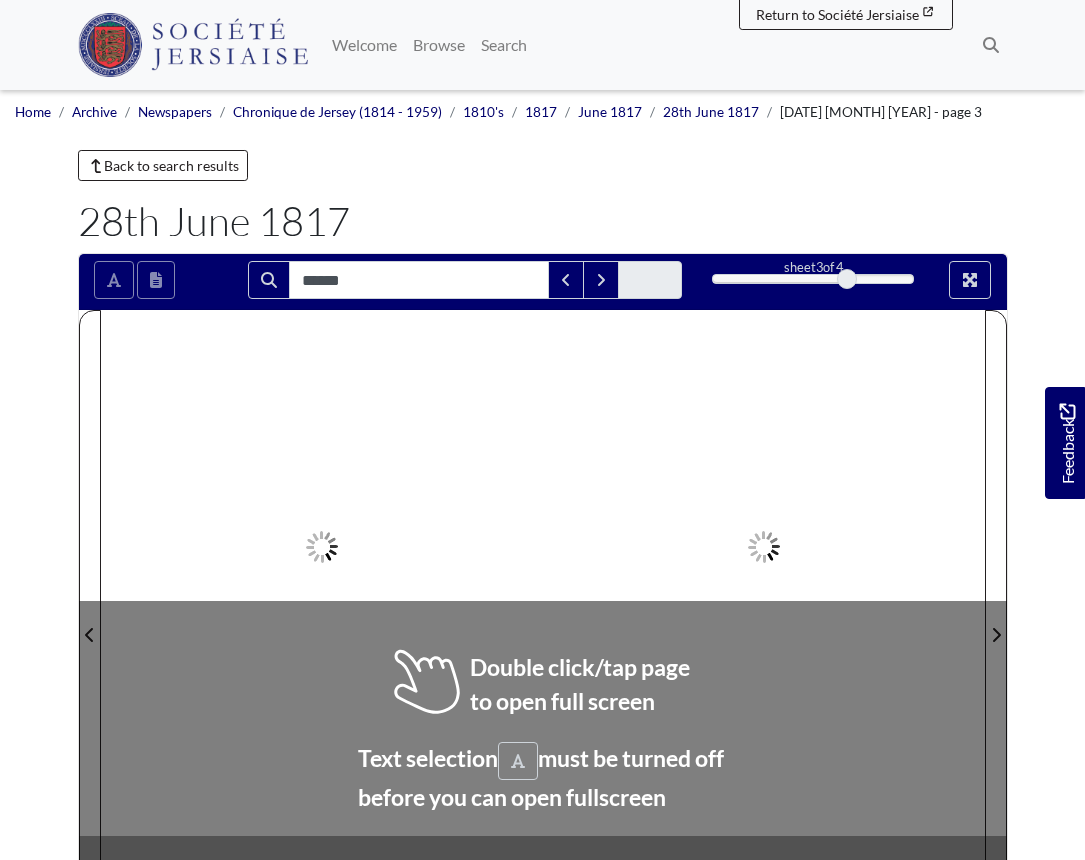 scroll, scrollTop: 0, scrollLeft: 0, axis: both 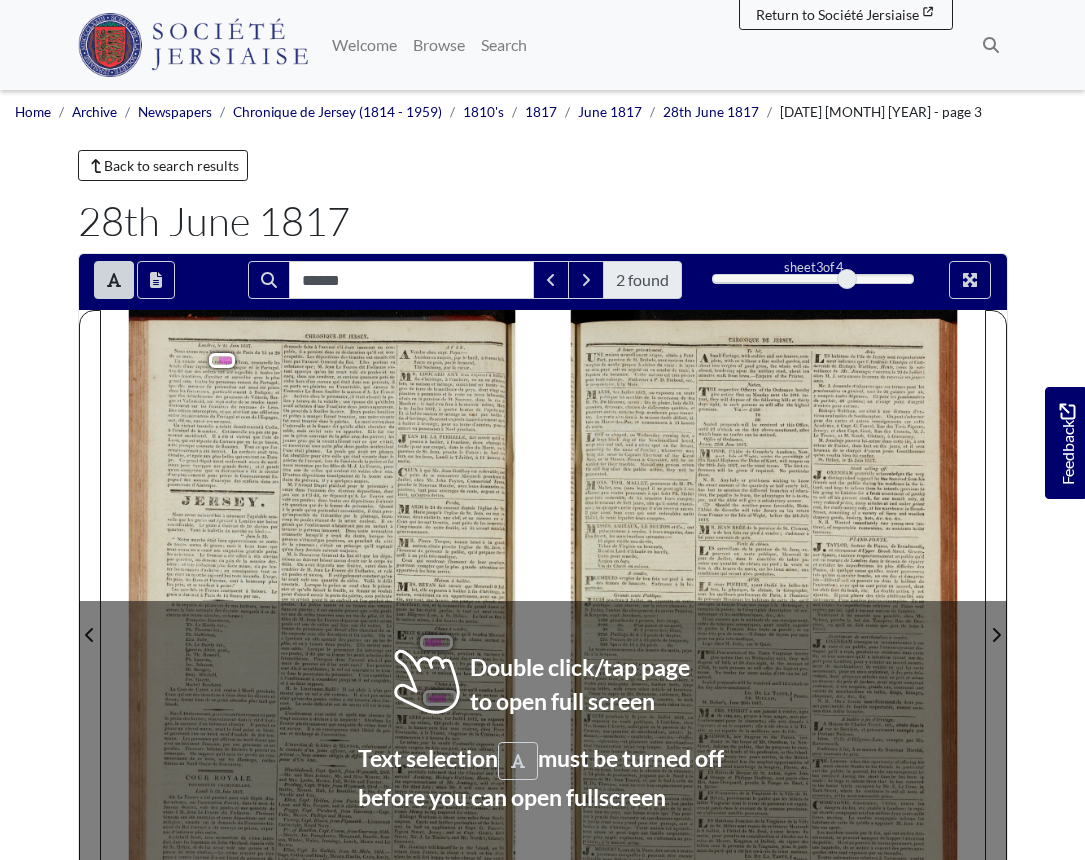 click on "ye
=  A  loucr  présentement,  NE  maison  nouvellement  érigée,  située  A  Petit-  Port,  paroisse  de  St.  Brélade,  avee  environ  deux  vergées  de  mielle  propre  a  sécher  du  vraic:  le  oyer
:  To  lei,  ;  Small  Cottagé,  with  stables  and  out-houses,  com-  “A_  plete,  with  or  without  a  fine  walled  garden,  and  about  two  vergées  of  good  grass,  the  whole  well  en-
en  sera  payé
closed,  bordering  upon
Yoption
du
soif  en
Na/iq
Sever
argent  ou  en  cendre  de  vraic,  a
locataire.
pour  tenir  auberge.  Je  propriétaire,  a-la
mn
CHRONIQUE  DE  JERSEY.
:
Cette
maison
S’adresser  a  P.  D.  Frébout,  écr.,  Moie.
ARDI,  ter  Juillet  1817,
on  exposera  en  vente
Sealed
du  matin.
until  12
OST  or  strayed,
large  black
eropt  ears  and
‘et
answering
to
bring  the
ov  Wednesday
dog  of
tail,
the
and  name
the
evening
breed,
a  white  spot  on  the  breast,  of  Pincher;  whosoever  may
same  to  Captain  Aberdour
of" at bounding box center [777, 622] 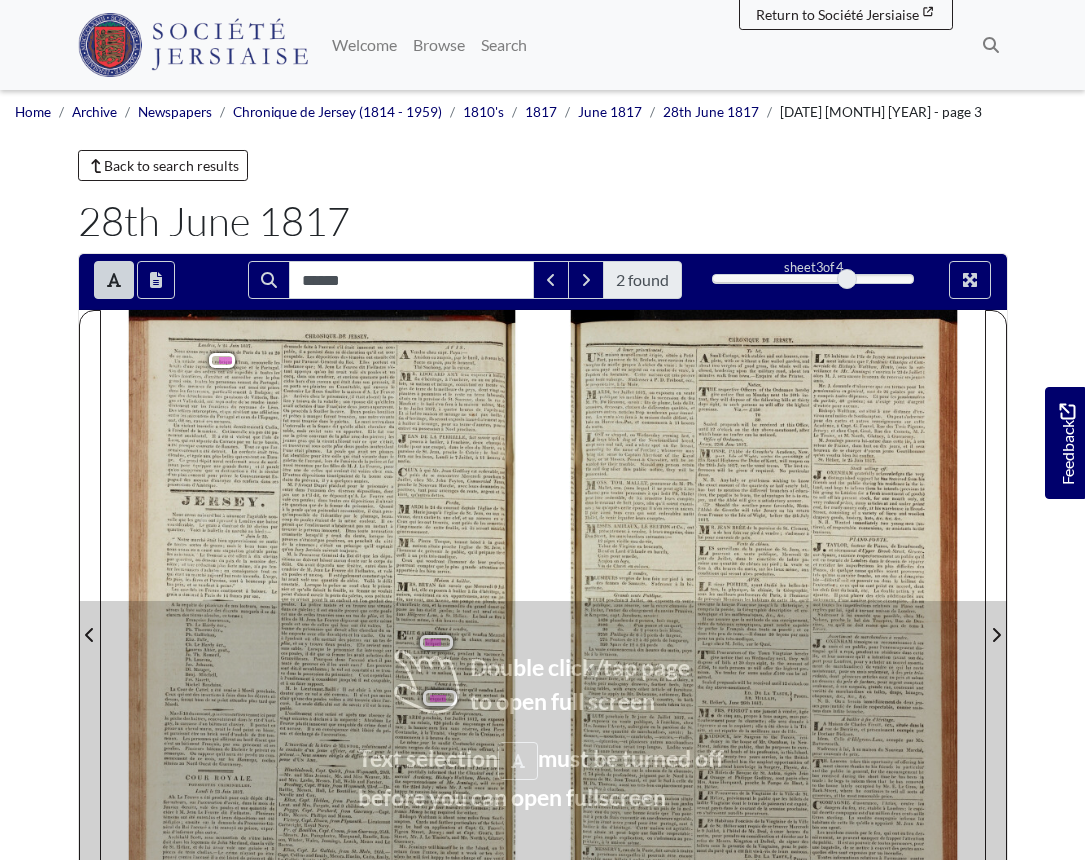 click on "ye
=  A  loucr  présentement,  NE  maison  nouvellement  érigée,  située  A  Petit-  Port,  paroisse  de  St.  Brélade,  avee  environ  deux  vergées  de  mielle  propre  a  sécher  du  vraic:  le  oyer
:  To  lei,  ;  Small  Cottagé,  with  stables  and  out-houses,  com-  “A_  plete,  with  or  without  a  fine  walled  garden,  and  about  two  vergées  of  good  grass,  the  whole  well  en-
en  sera  payé
closed,  bordering  upon
Yoption
du
soif  en
Na/iq
Sever
argent  ou  en  cendre  de  vraic,  a
locataire.
pour  tenir  auberge.  Je  propriétaire,  a-la
mn
CHRONIQUE  DE  JERSEY.
:
Cette
maison
S’adresser  a  P.  D.  Frébout,  écr.,  Moie.
ARDI,  ter  Juillet  1817,
on  exposera  en  vente
Sealed
du  matin.
until  12
OST  or  strayed,
large  black
eropt  ears  and
‘et
answering
to
bring  the
ov  Wednesday
dog  of
tail,
the
and  name
the
evening
breed,
a  white  spot  on  the  breast,  of  Pincher;  whosoever  may
same  to  Captain  Aberdour
of" at bounding box center [777, 622] 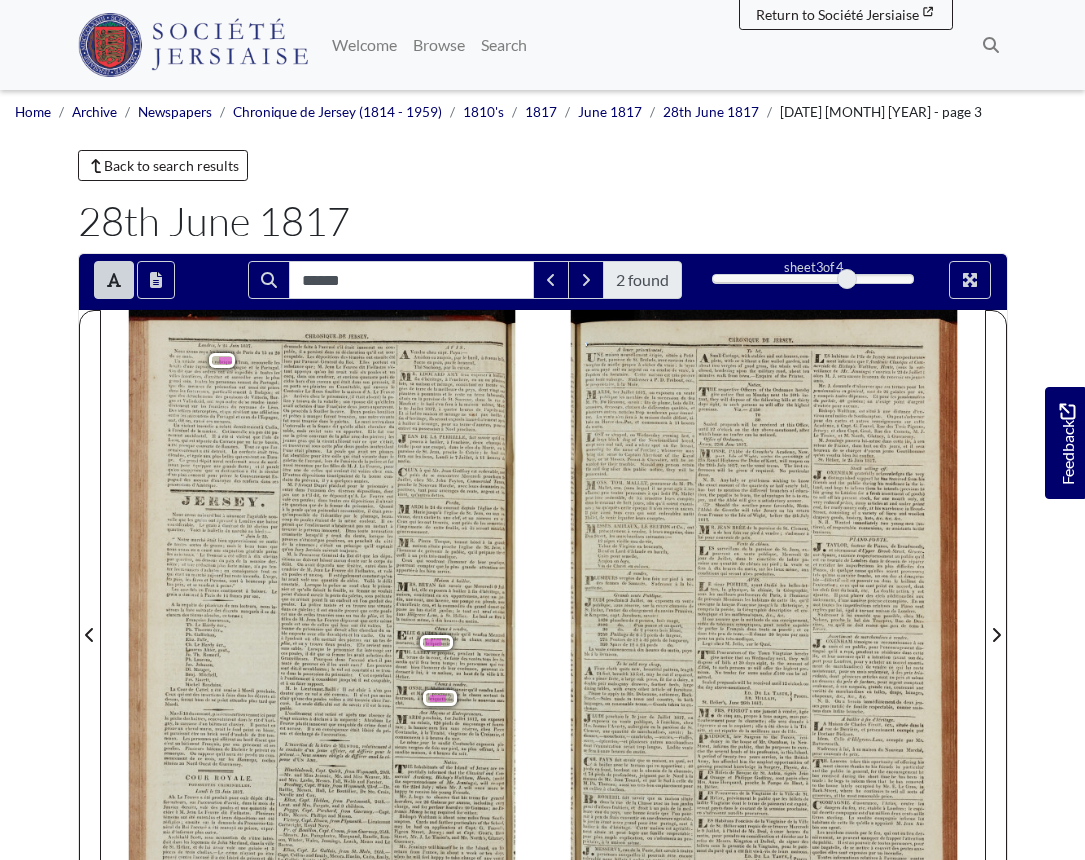 click on "ye
=  A  loucr  présentement,  NE  maison  nouvellement  érigée,  située  A  Petit-  Port,  paroisse  de  St.  Brélade,  avee  environ  deux  vergées  de  mielle  propre  a  sécher  du  vraic:  le  oyer
:  To  lei,  ;  Small  Cottagé,  with  stables  and  out-houses,  com-  “A_  plete,  with  or  without  a  fine  walled  garden,  and  about  two  vergées  of  good  grass,  the  whole  well  en-
en  sera  payé
closed,  bordering  upon
Yoption
du
soif  en
Na/iq
Sever
argent  ou  en  cendre  de  vraic,  a
locataire.
pour  tenir  auberge.  Je  propriétaire,  a-la
mn
CHRONIQUE  DE  JERSEY.
:
Cette
maison
S’adresser  a  P.  D.  Frébout,  écr.,  Moie.
ARDI,  ter  Juillet  1817,
on  exposera  en  vente
Sealed
du  matin.
until  12
OST  or  strayed,
large  black
eropt  ears  and
‘et
answering
to
bring  the
ov  Wednesday
dog  of
tail,
the
and  name
the
evening
breed,
a  white  spot  on  the  breast,  of  Pincher;  whosoever  may
same  to  Captain  Aberdour
of" at bounding box center (777, 622) 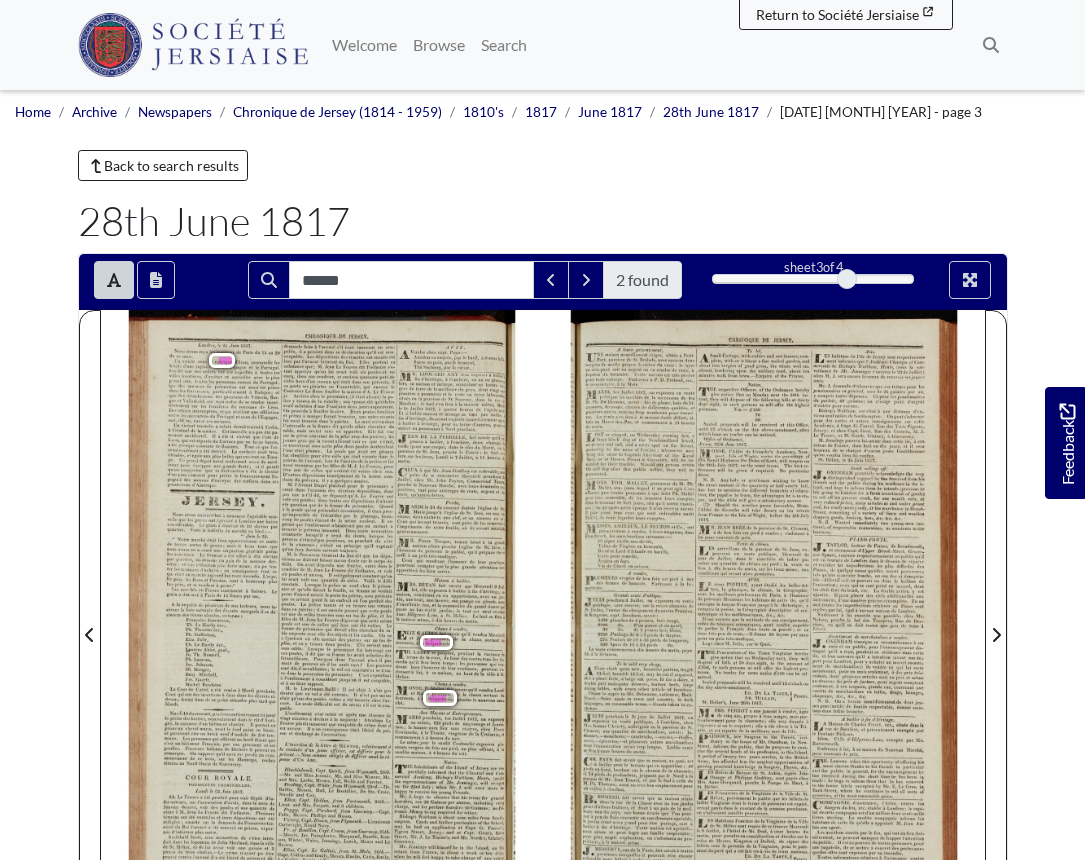 click on "avec" at bounding box center [486, 594] 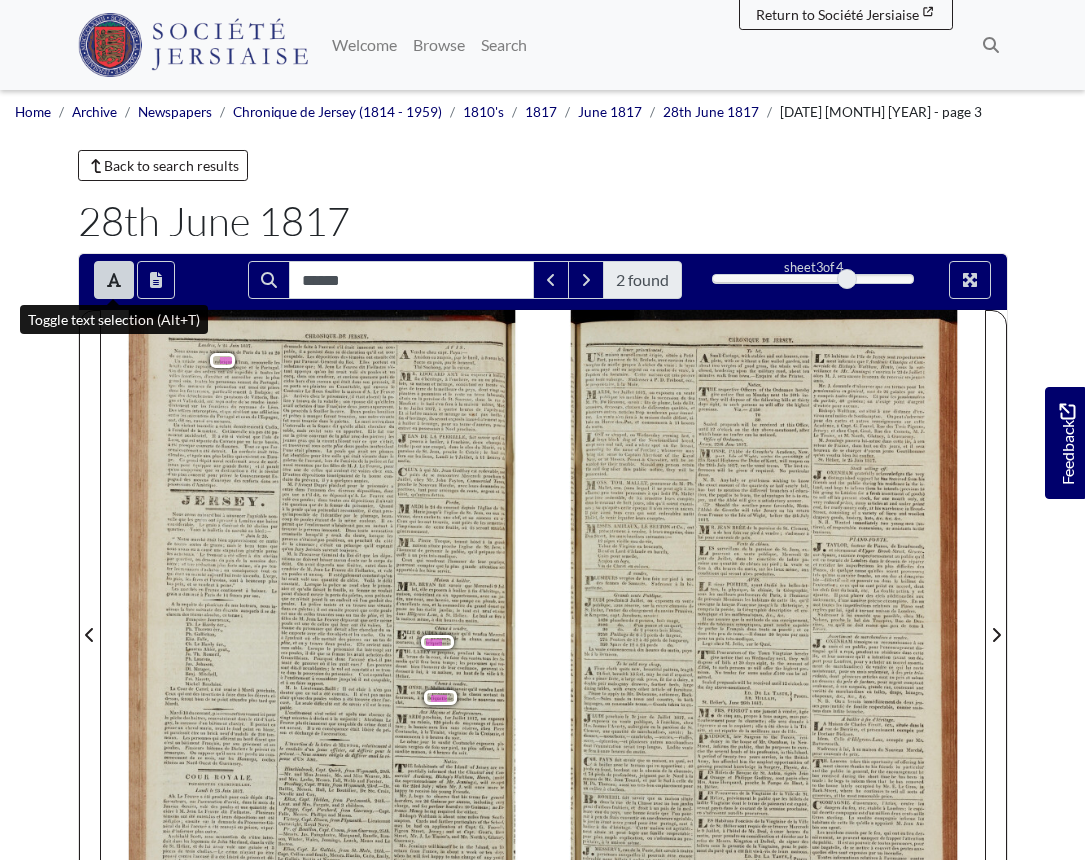 click at bounding box center [114, 280] 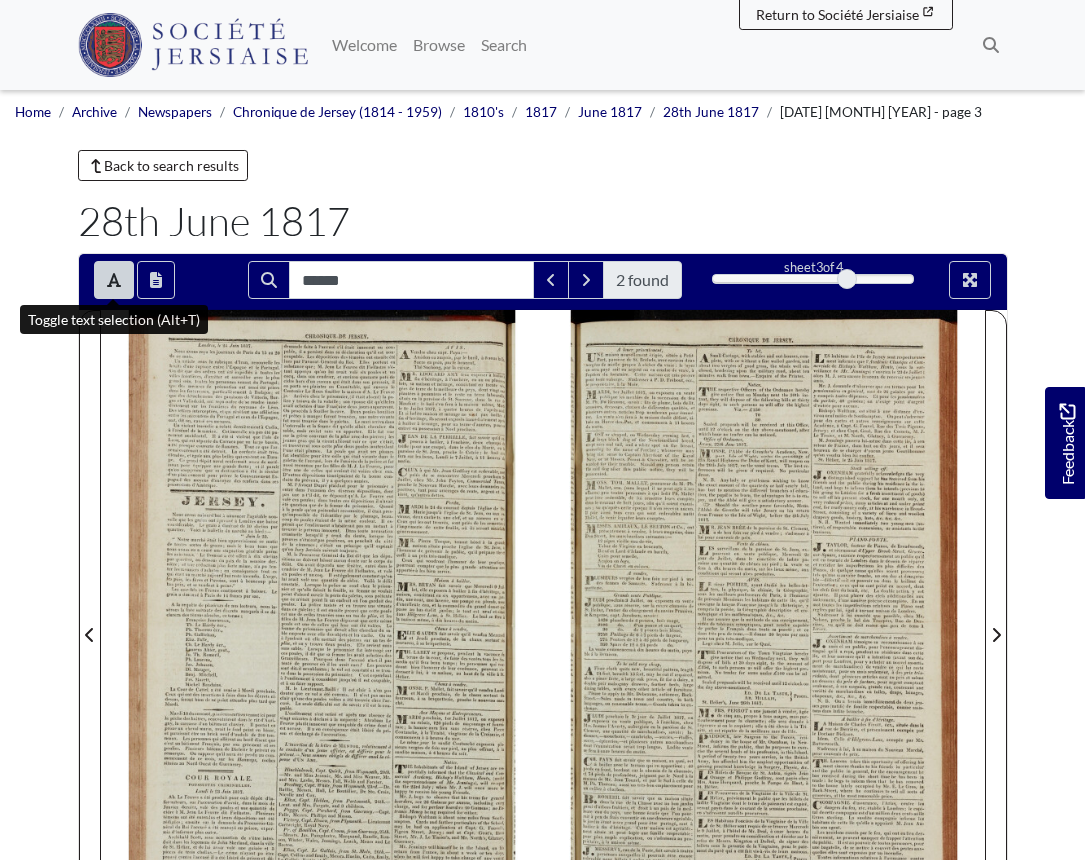 click at bounding box center (114, 280) 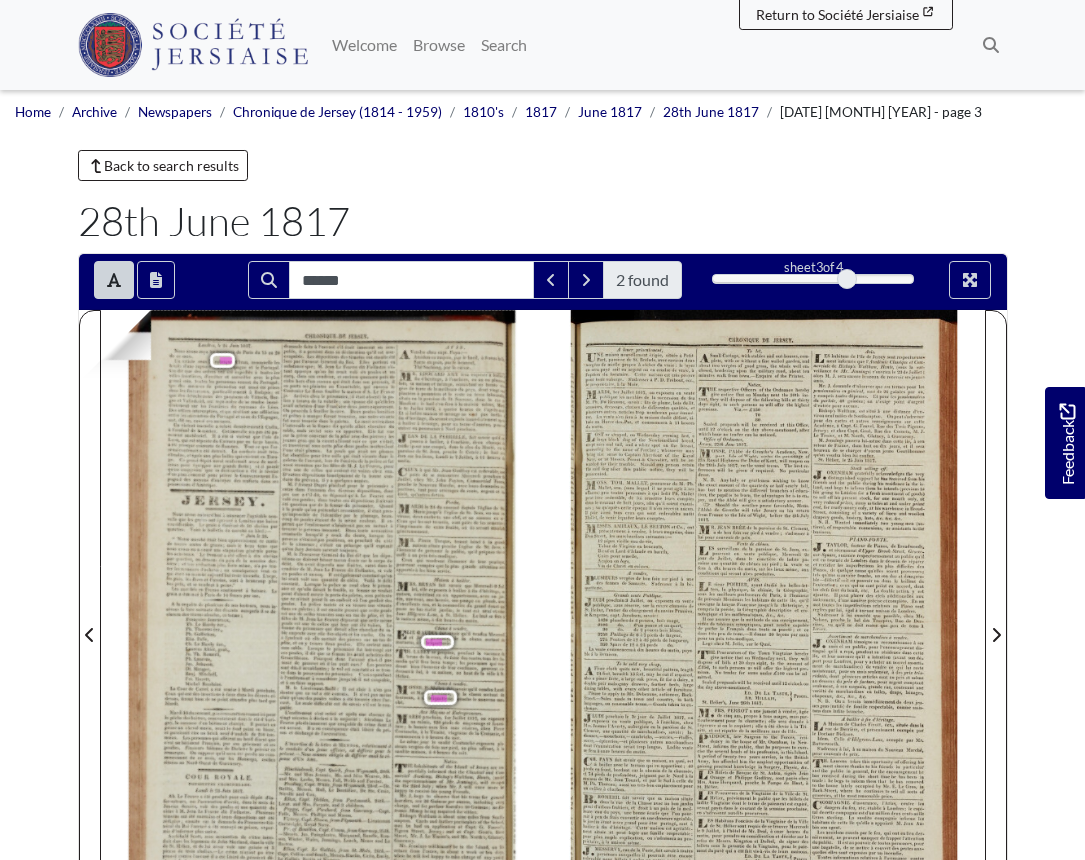 click on "CHRONIQUE.DE
:
le  24  Juin  1817.
Nous  avons  recu  les  journaux  de  Paris  du  15  au  20  ‘de  ce  mois.  Un  article  sous  la  ru brique d’Irun,  renouvelle  les  bruits  @une  rupinre  entre  Espagne  et  le  Portugal.  ‘Un  dit  que  des  ordres  ont  été  expédiés  a  toutes  les’
le  plus
toutes  les  personnes  venant  du  Portugal  ;
des  garnisons  de  Vittoria,  Bur-
out,  dit-on,  causé  ces  mesures,  Un  violent  incendie  a  éclaté  derniérementa
Cadix,
a  l'arsénal  de  la  marine.  Cetincendie  n’a  pas  été  pu-  rement  accidentel.  Tl  a  été  si  violent  que  l'isle  de  Leon,  qui  est  séparée  du  Carraca  par  un  large  bassin,  a  été  presque  couverte  de  flammes.  Tout  ce  que  l’ar-  senal  contenait  a  été  détruit.  La  corderie  était  trds-  étendue,  et  égale  aux  plus  belles  quiexistent  en  Euro-  pe.  Ce  grand  dépét  naval  renfermait  assez  de  maté-  aux  pour  équipper  une  grande  flotte;  et  il  que" at bounding box center [335, 622] 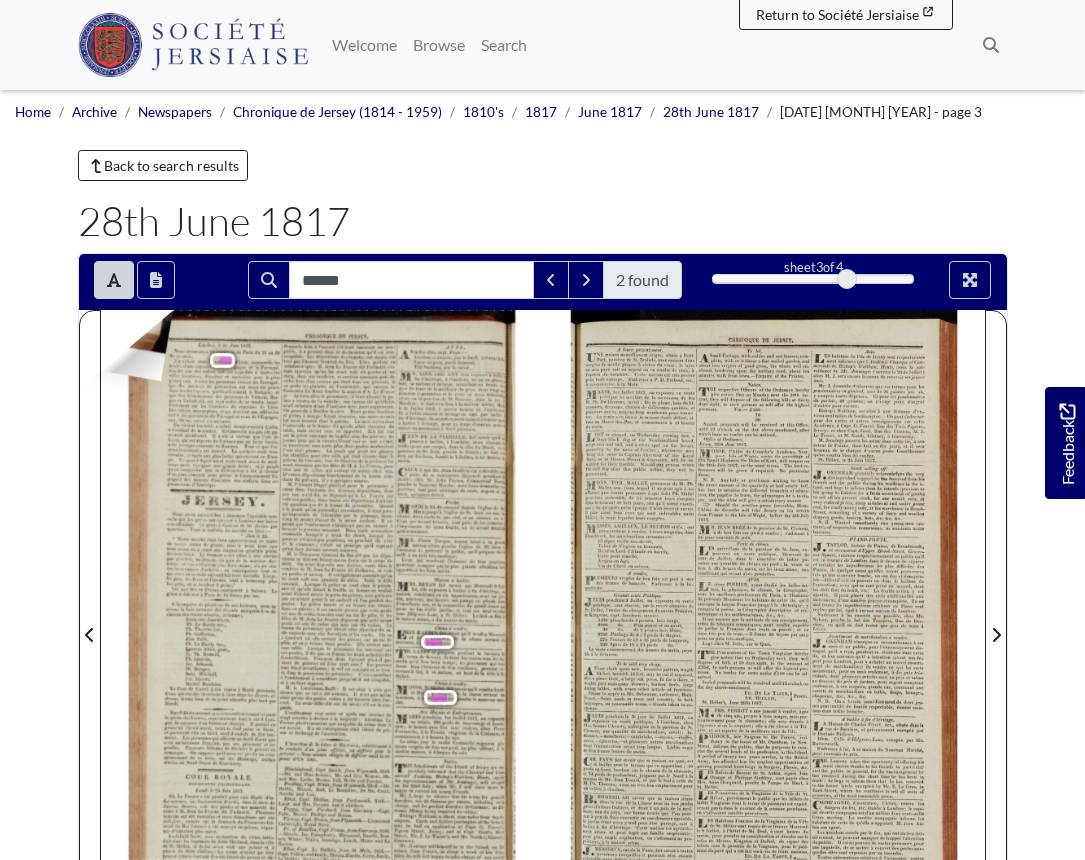 click on "gos" at bounding box center (172, 399) 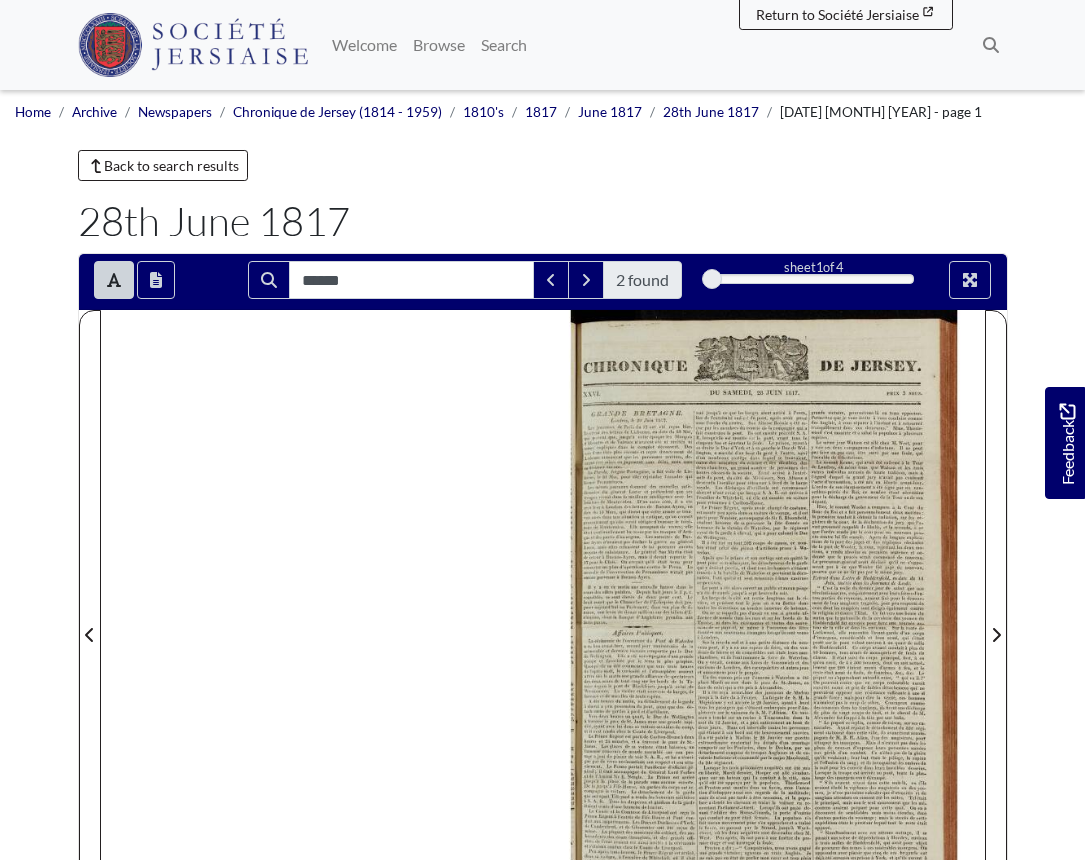 click on "des" at bounding box center [599, 535] 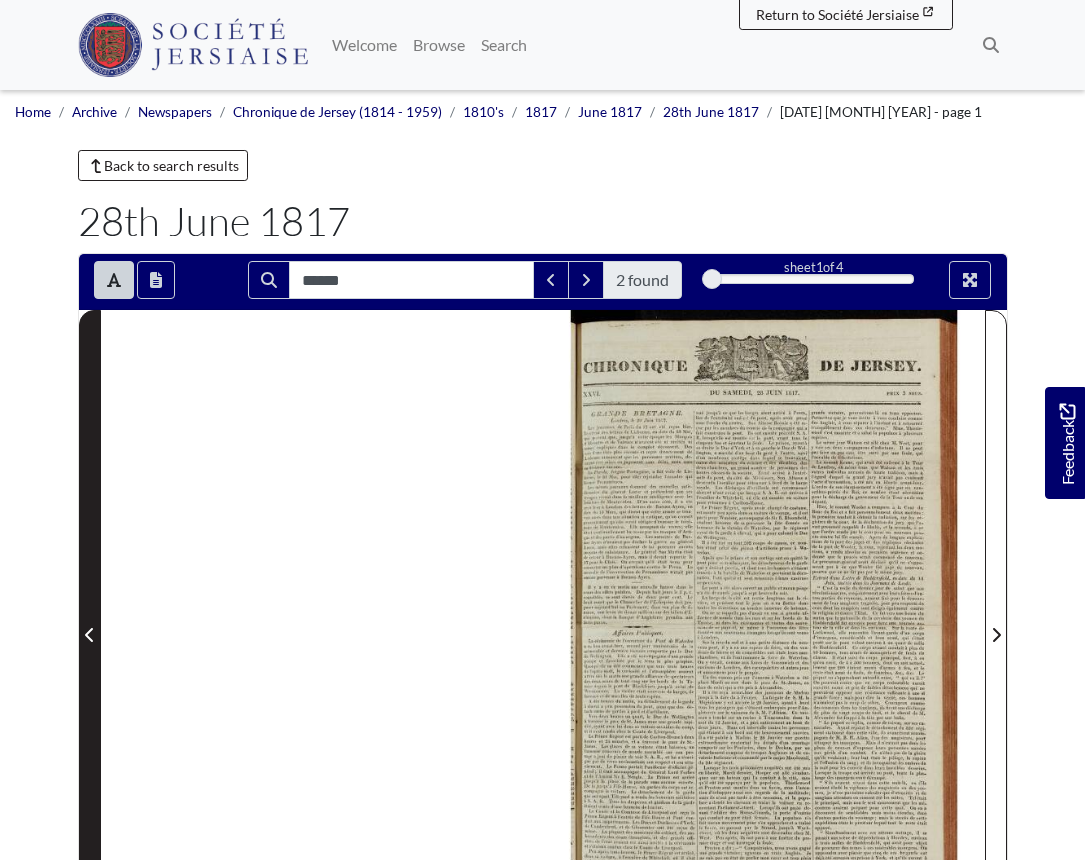 click 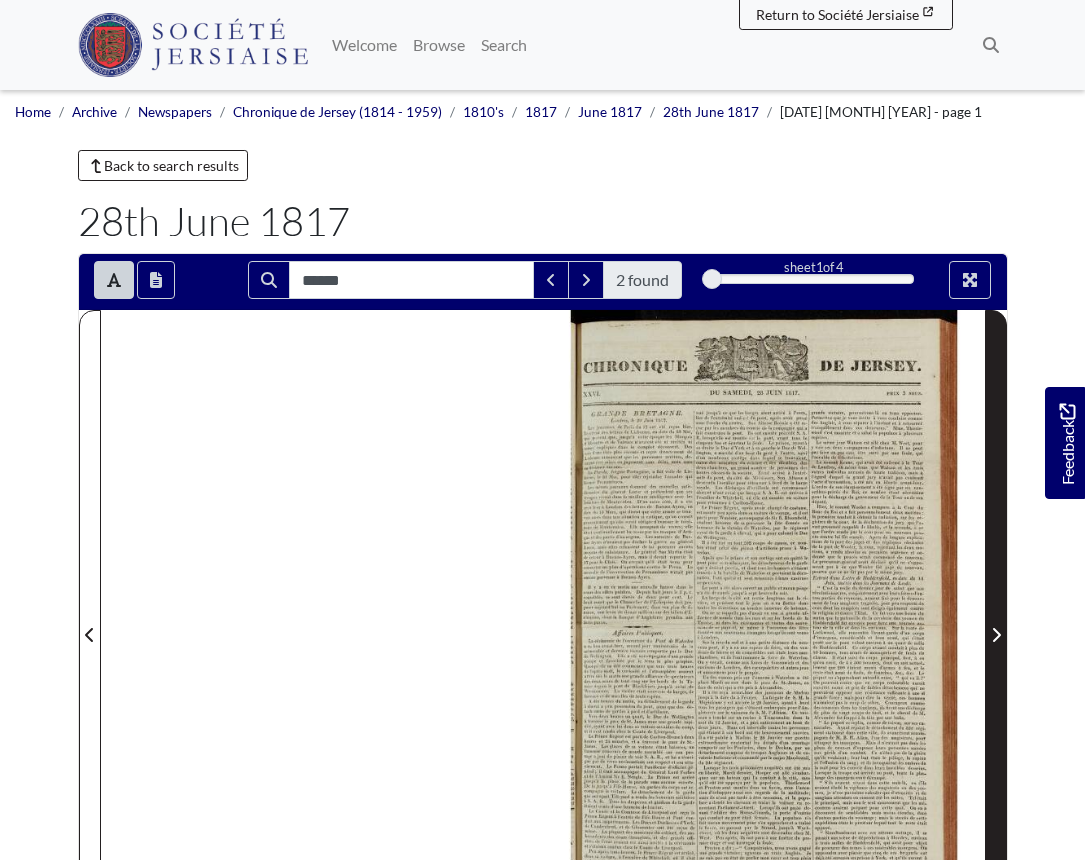 click at bounding box center [996, 622] 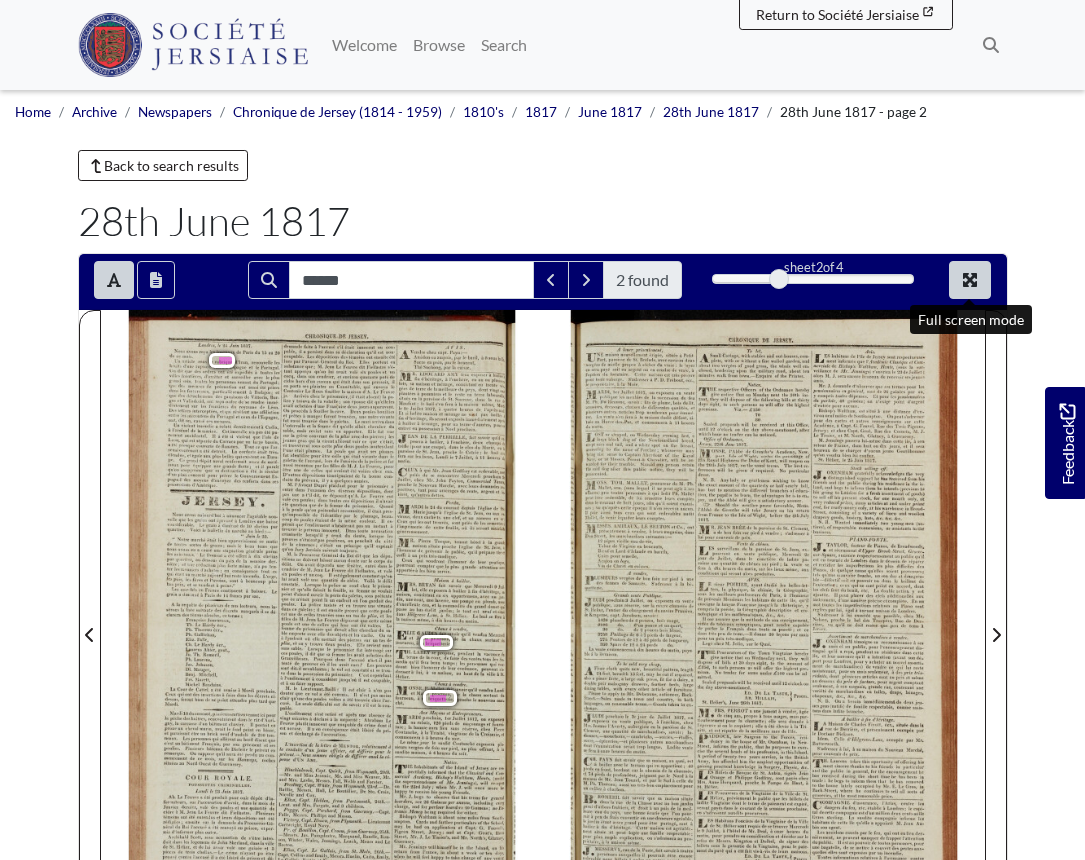 click at bounding box center (970, 280) 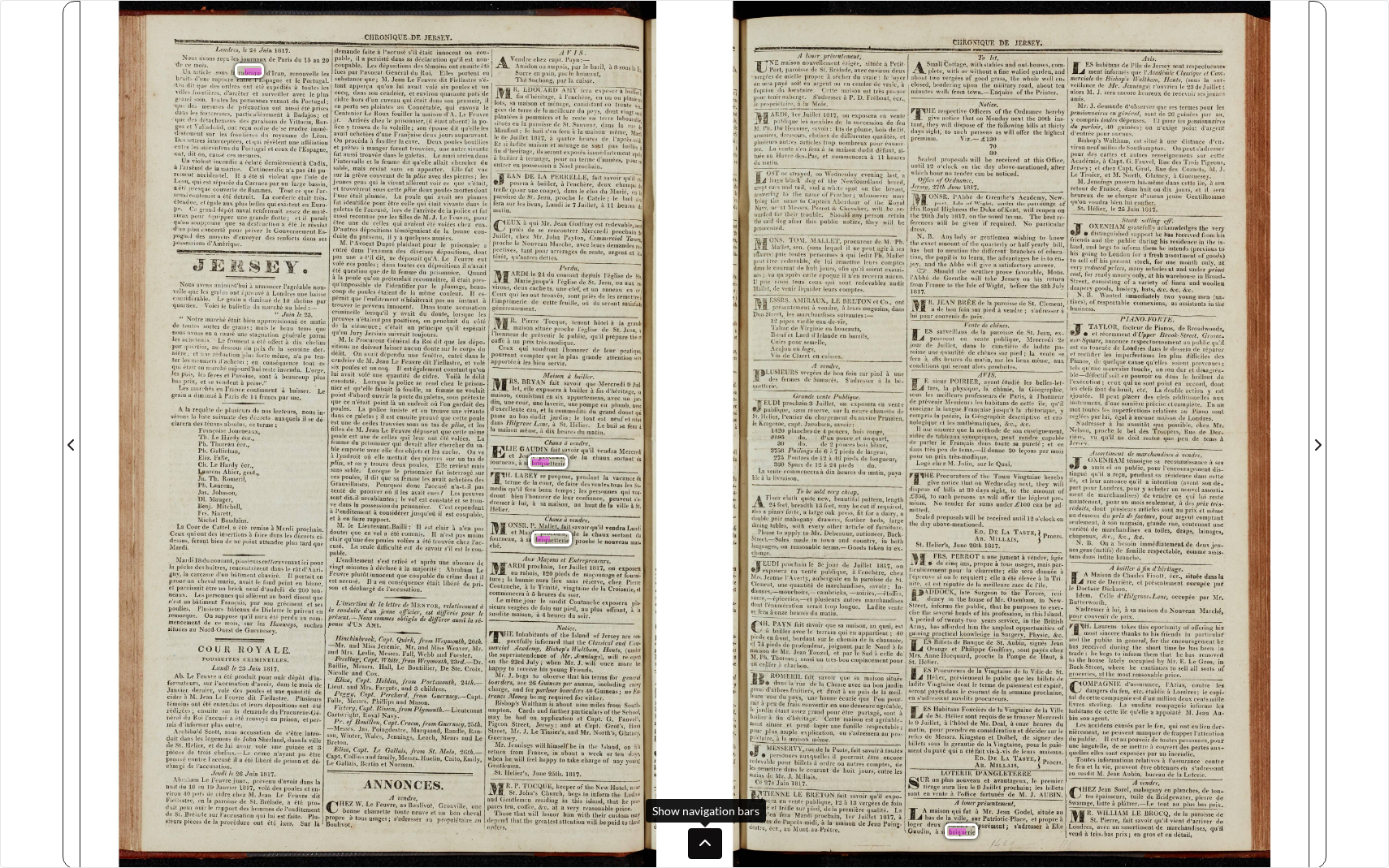 click at bounding box center (705, 844) 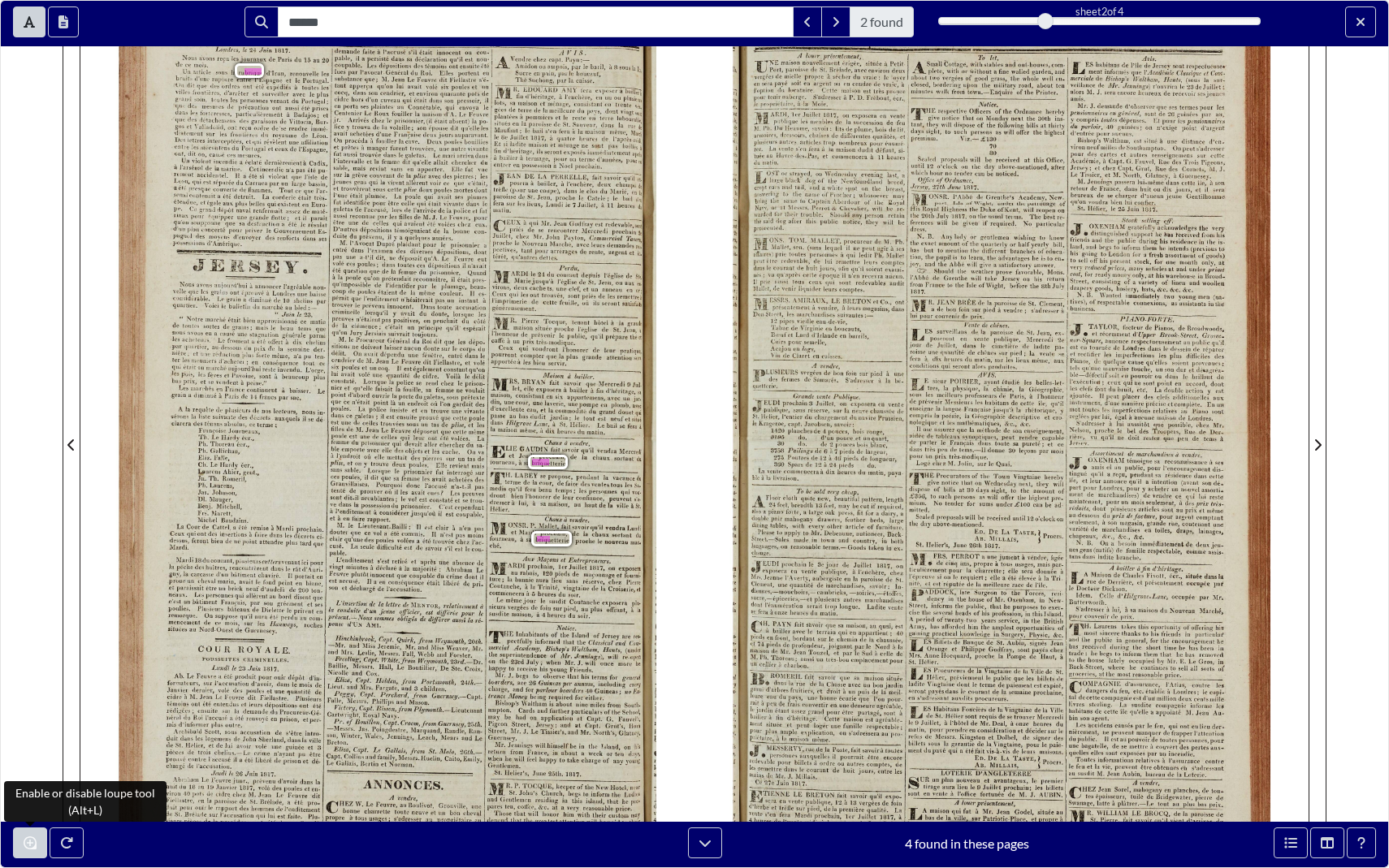 click at bounding box center [30, 843] 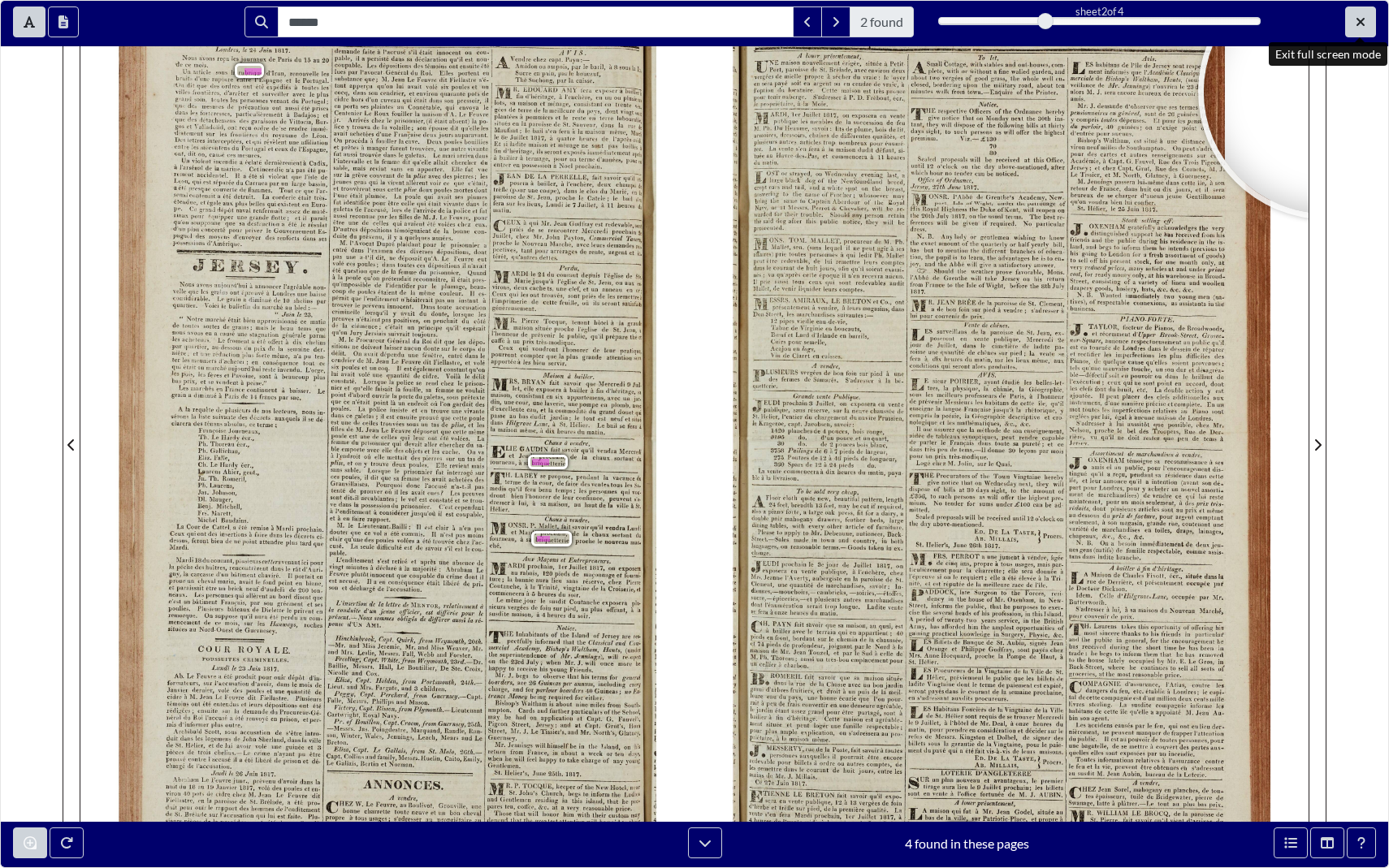 click at bounding box center [1361, 22] 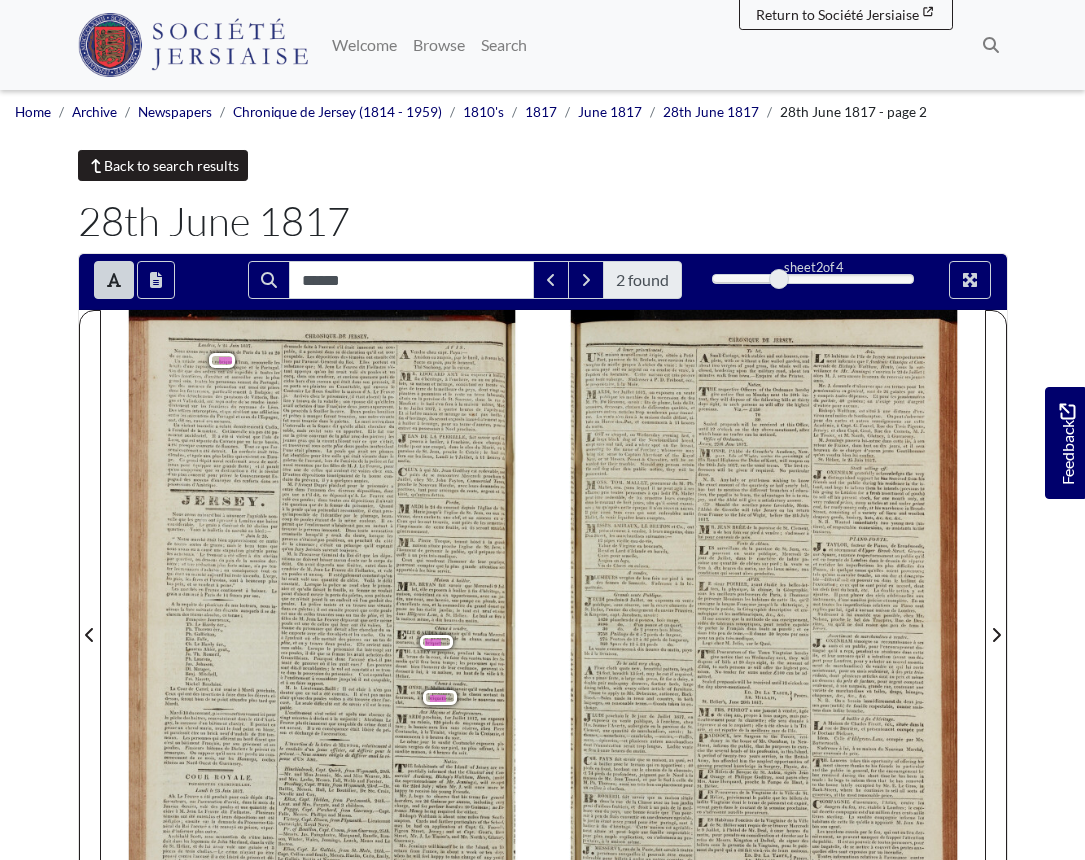 click on "Back to search results" at bounding box center [163, 165] 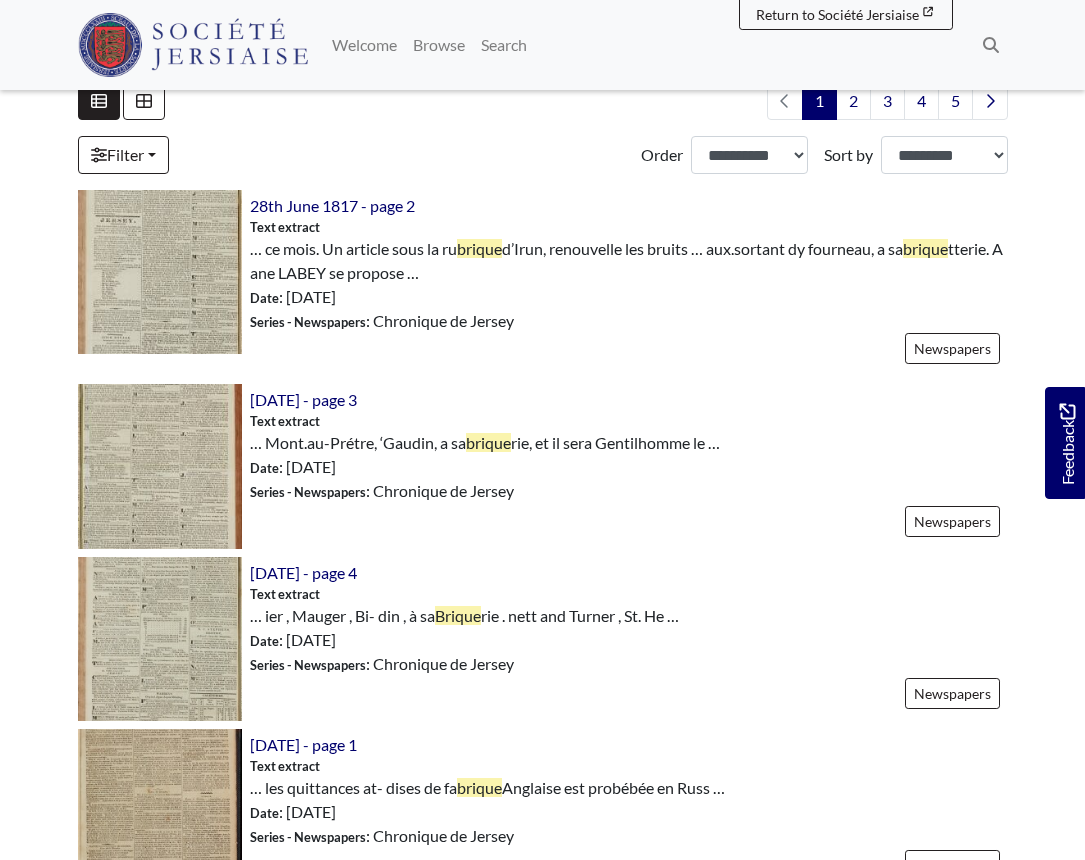 scroll, scrollTop: 577, scrollLeft: 0, axis: vertical 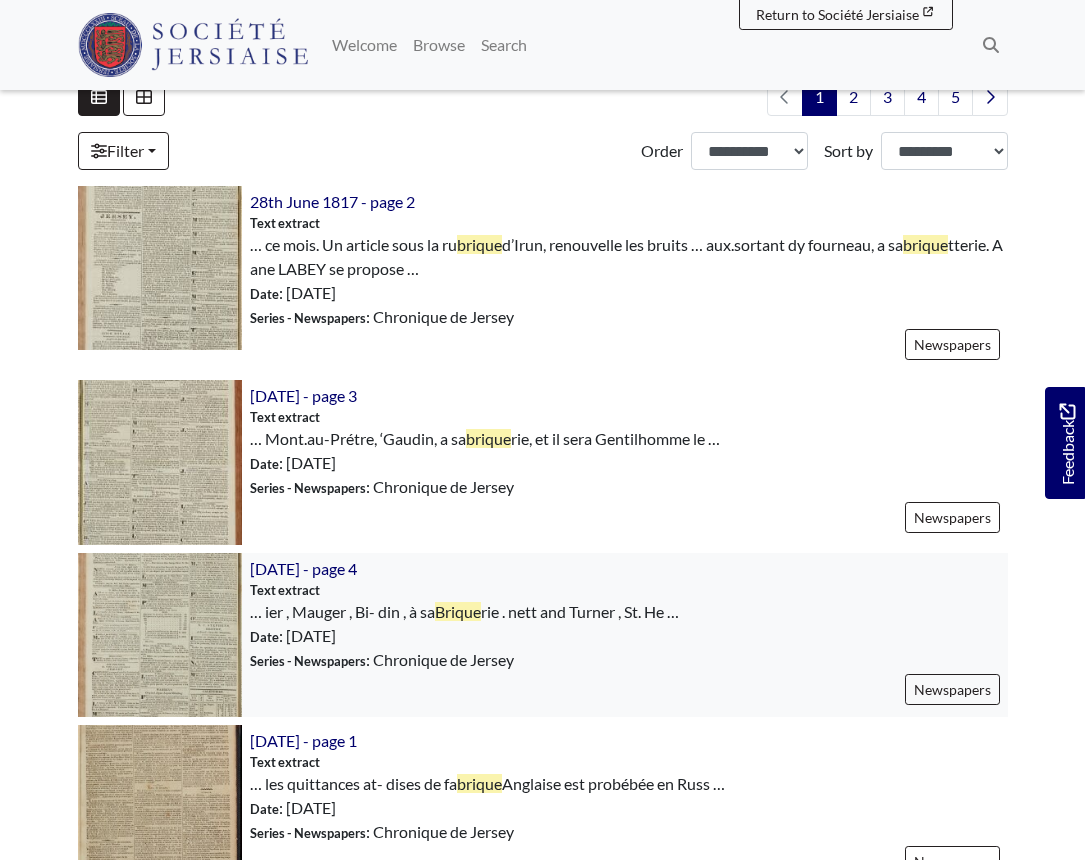 click at bounding box center (160, 635) 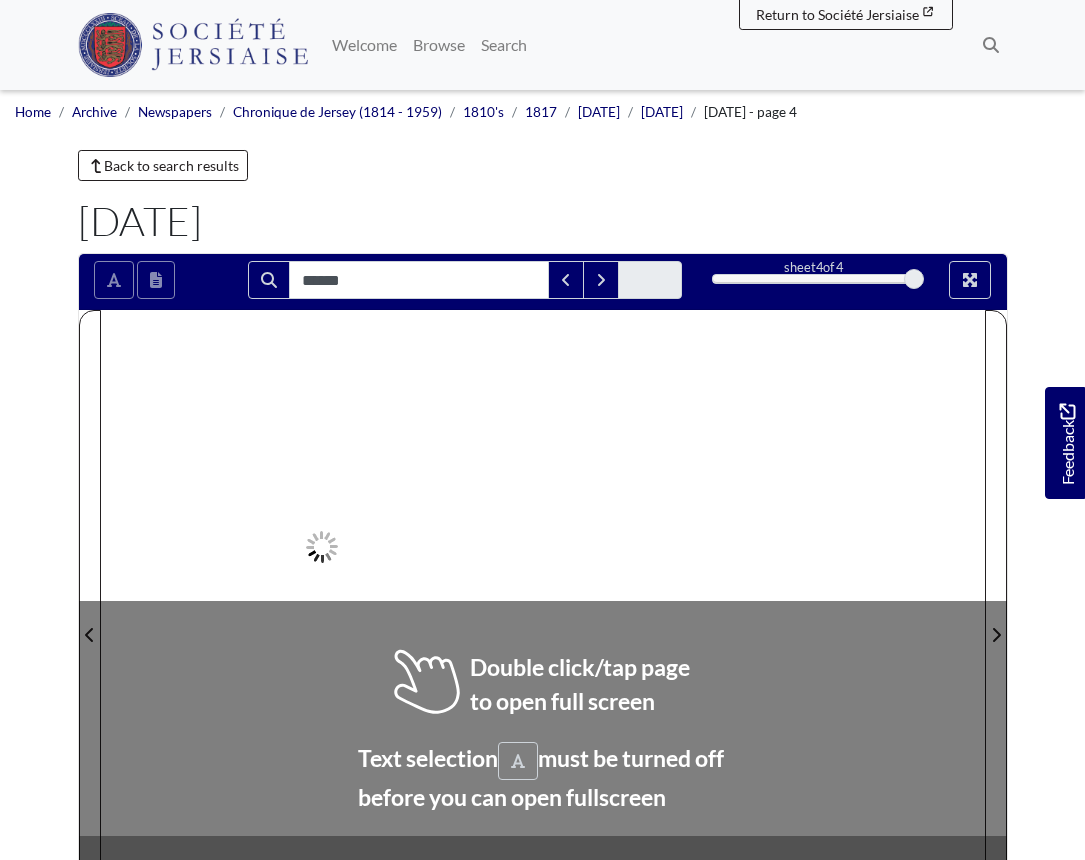scroll, scrollTop: 0, scrollLeft: 0, axis: both 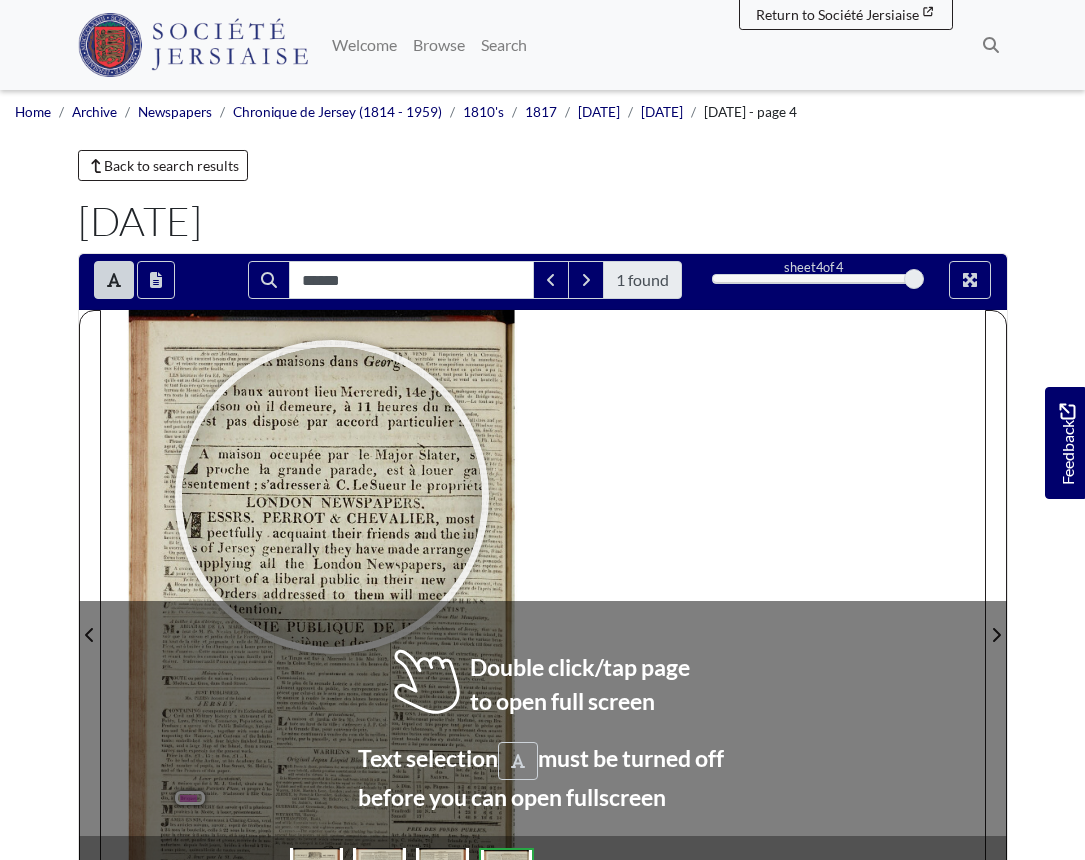 click at bounding box center [332, 497] 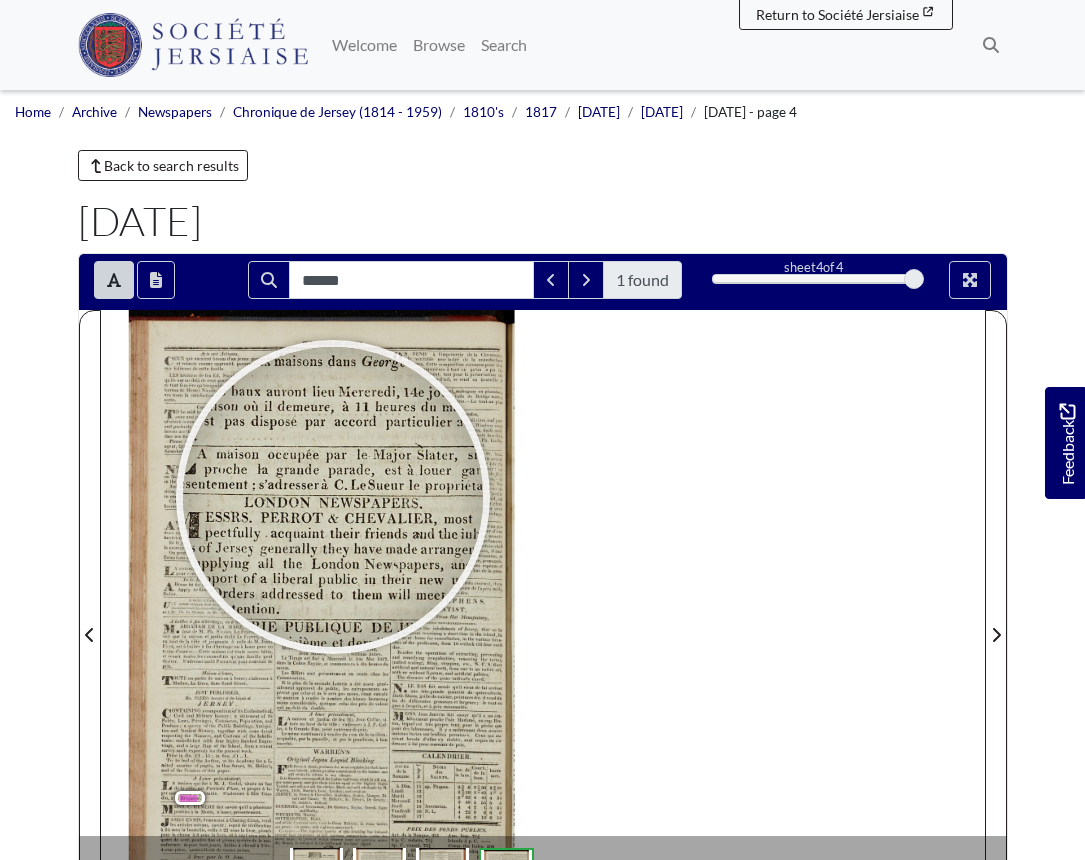 click at bounding box center (333, 497) 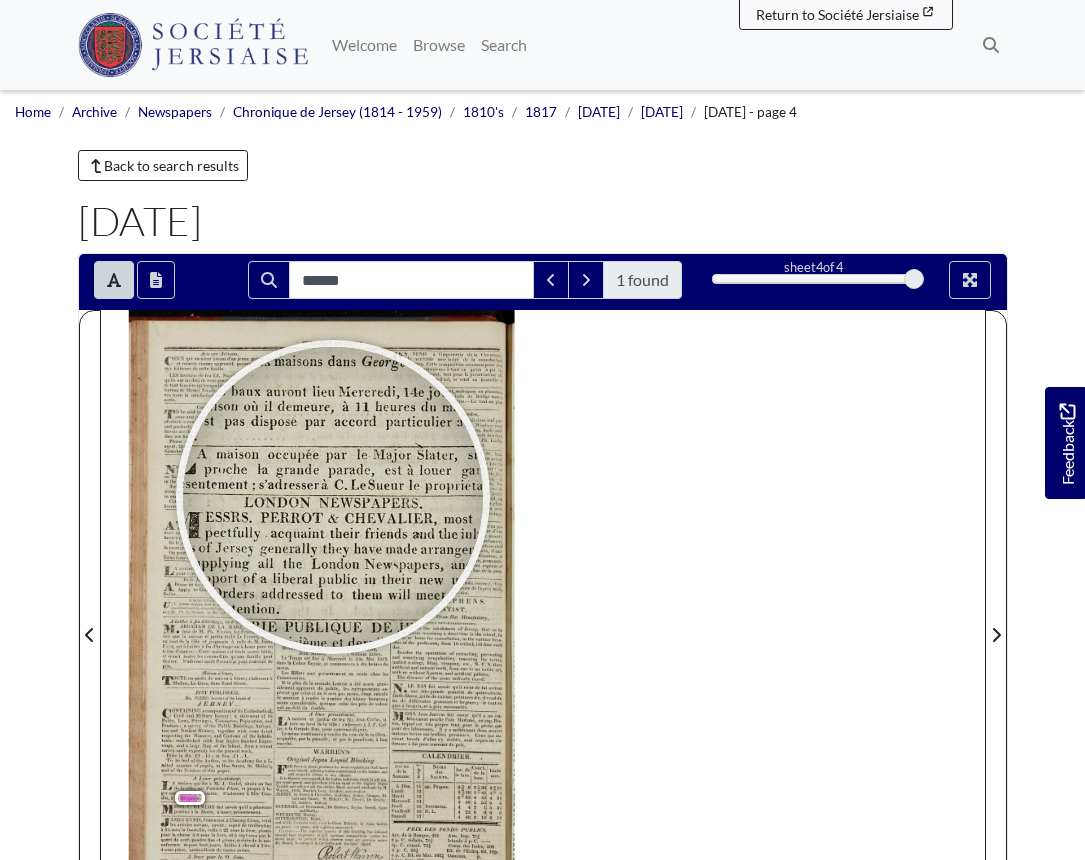 click at bounding box center [333, 497] 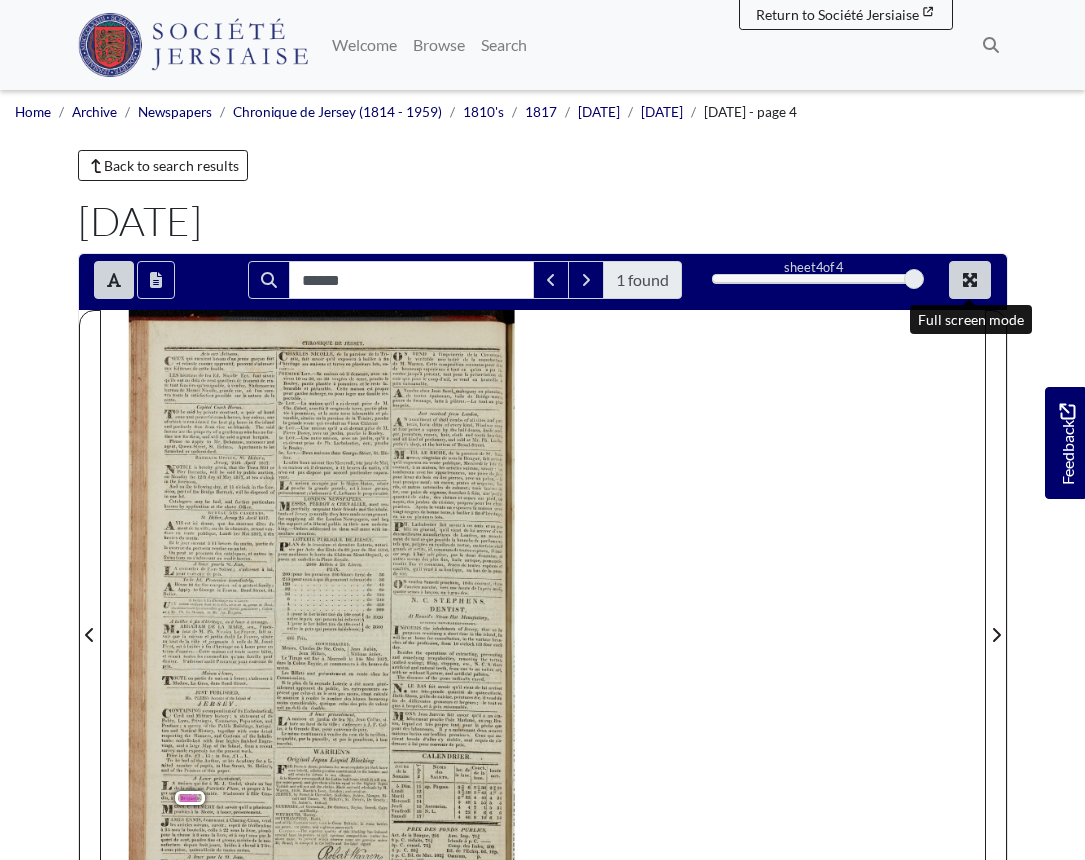click at bounding box center [970, 280] 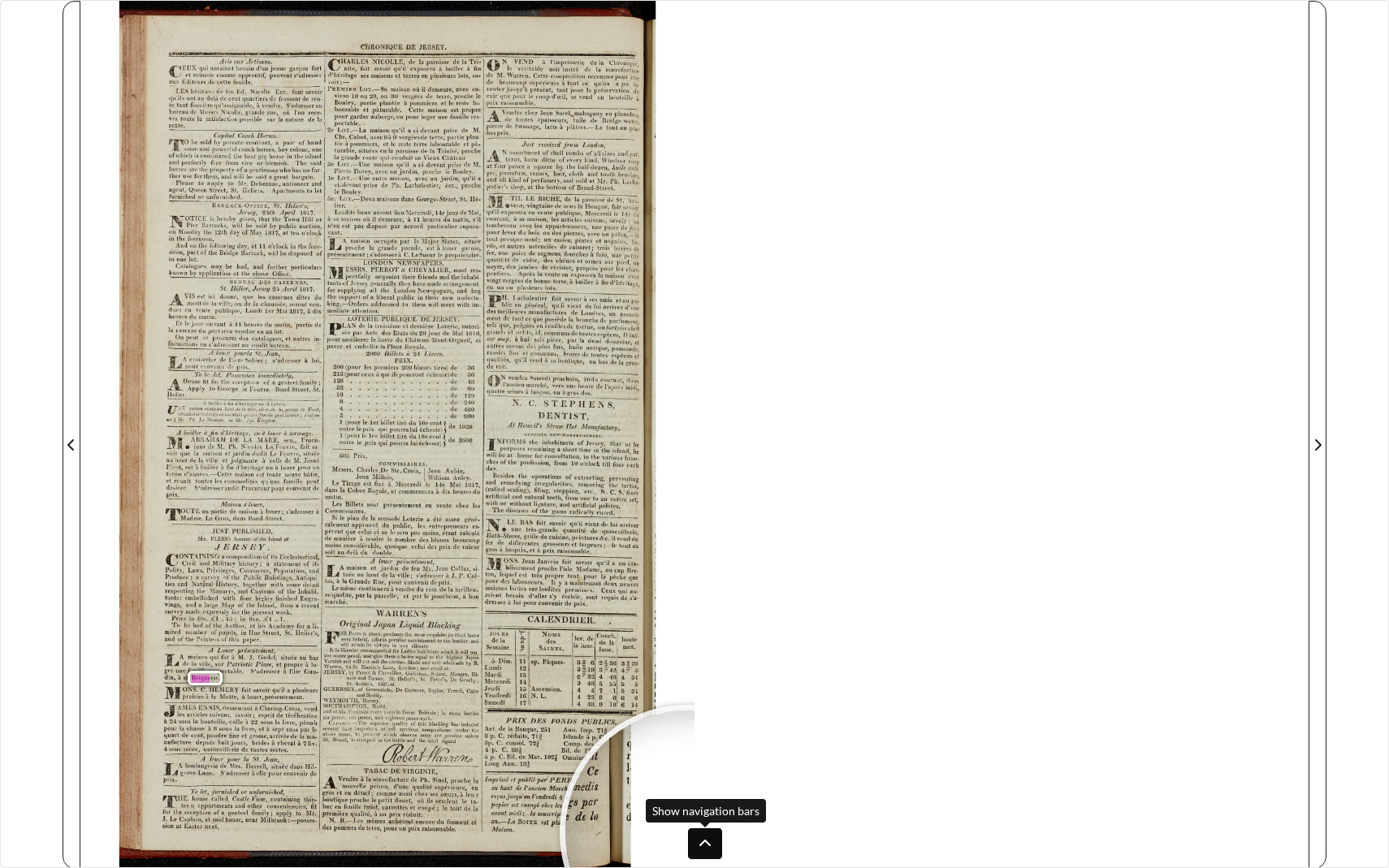 click at bounding box center (705, 844) 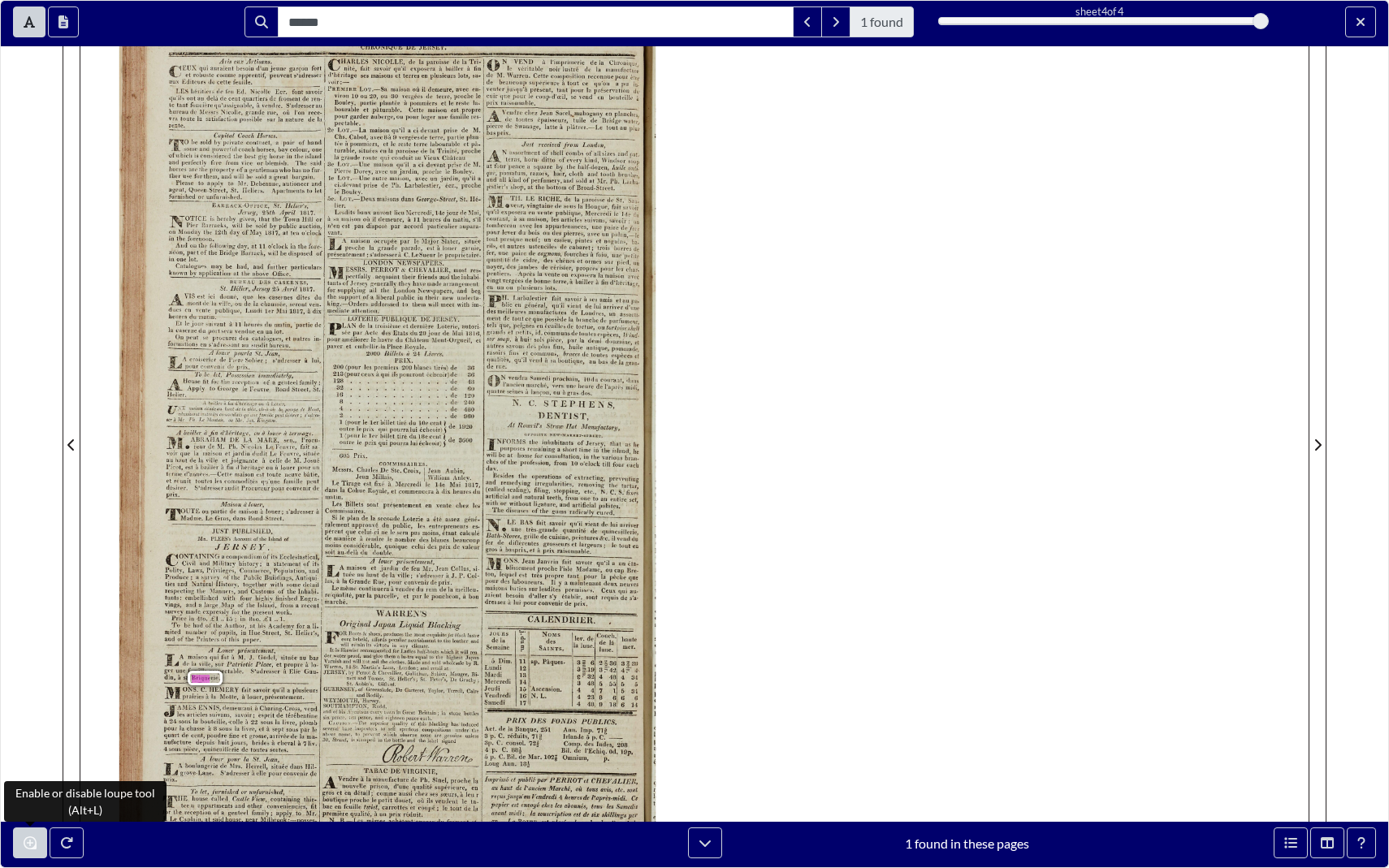 click at bounding box center (30, 843) 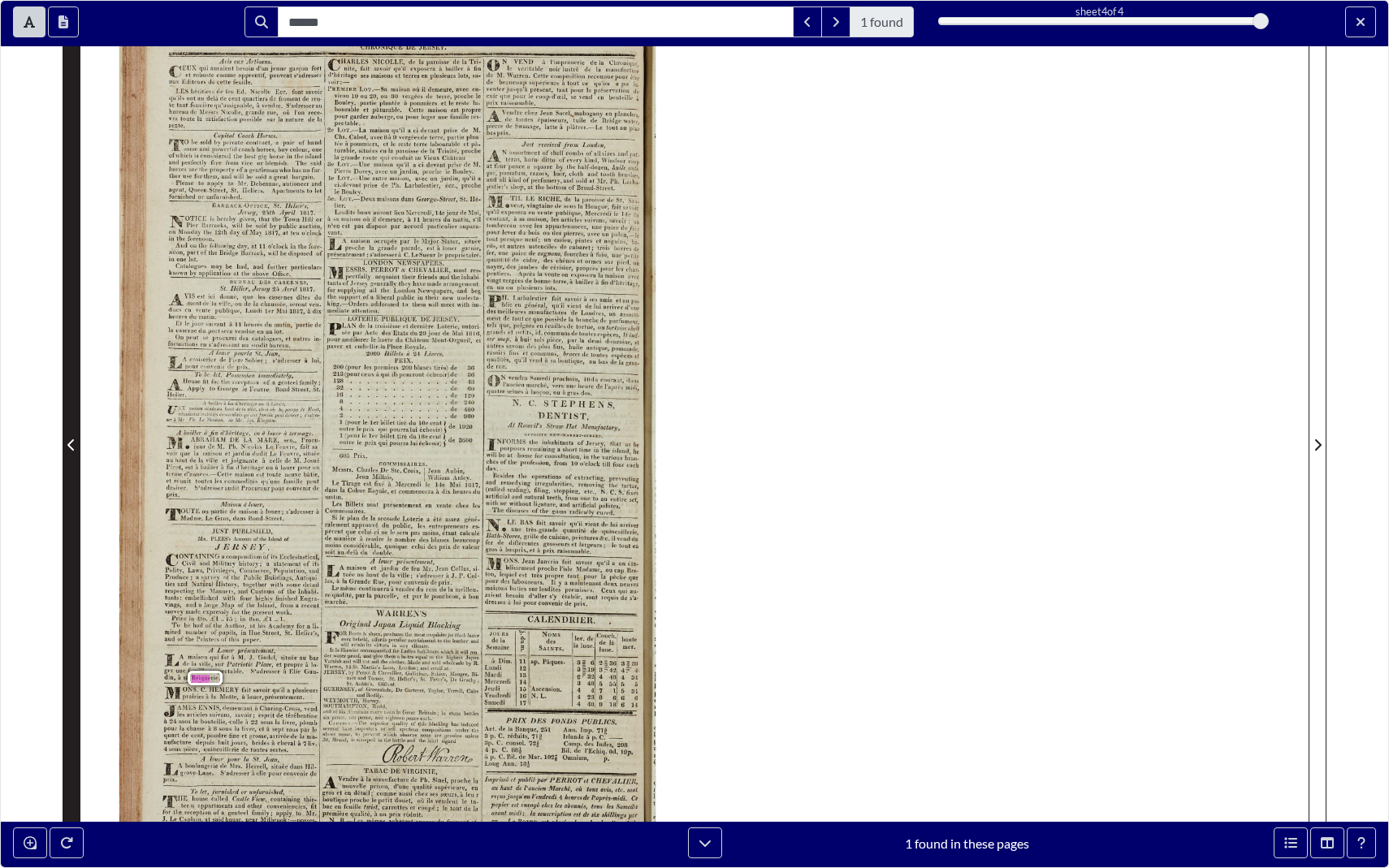 click at bounding box center [71, 434] 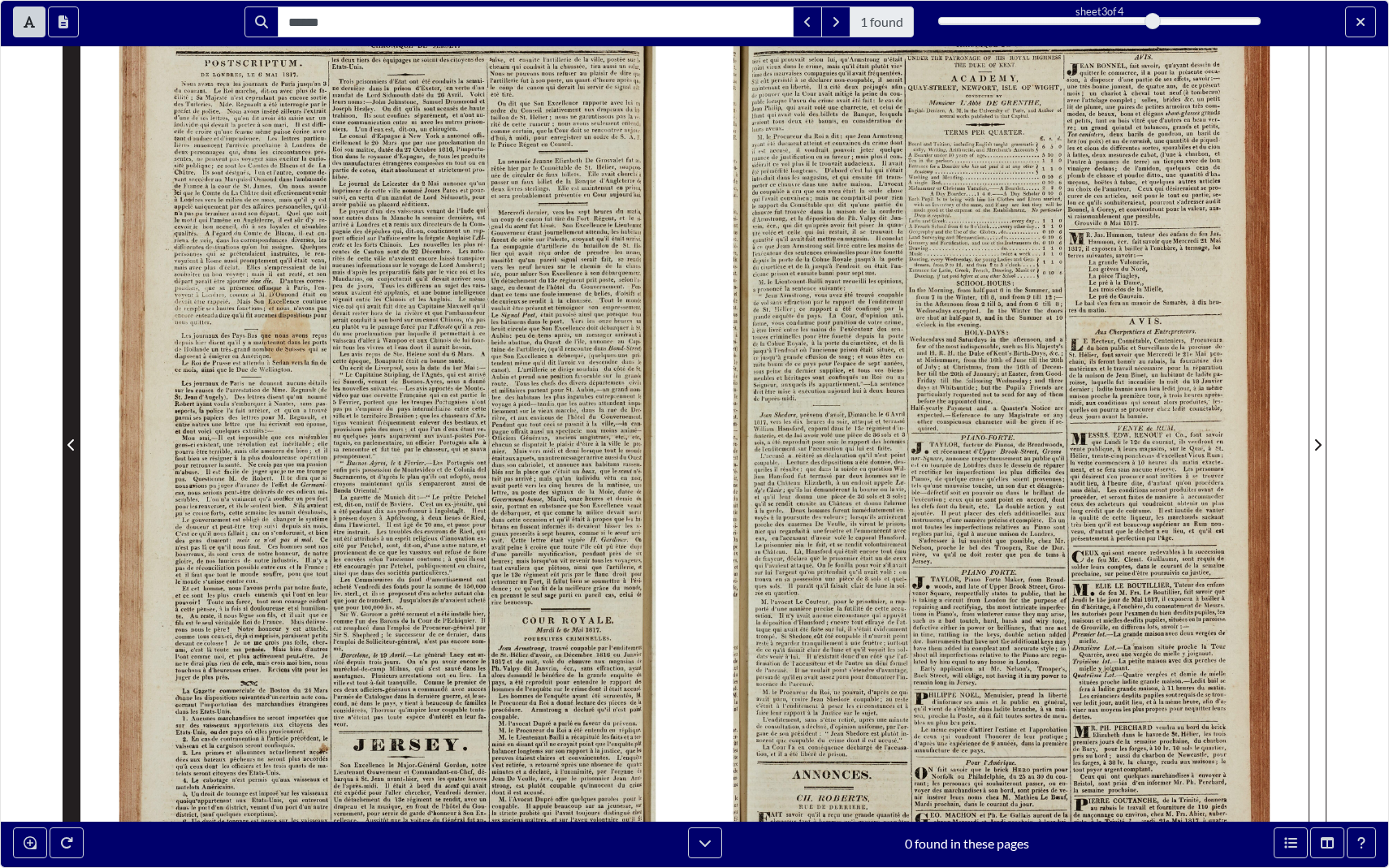 click at bounding box center [71, 445] 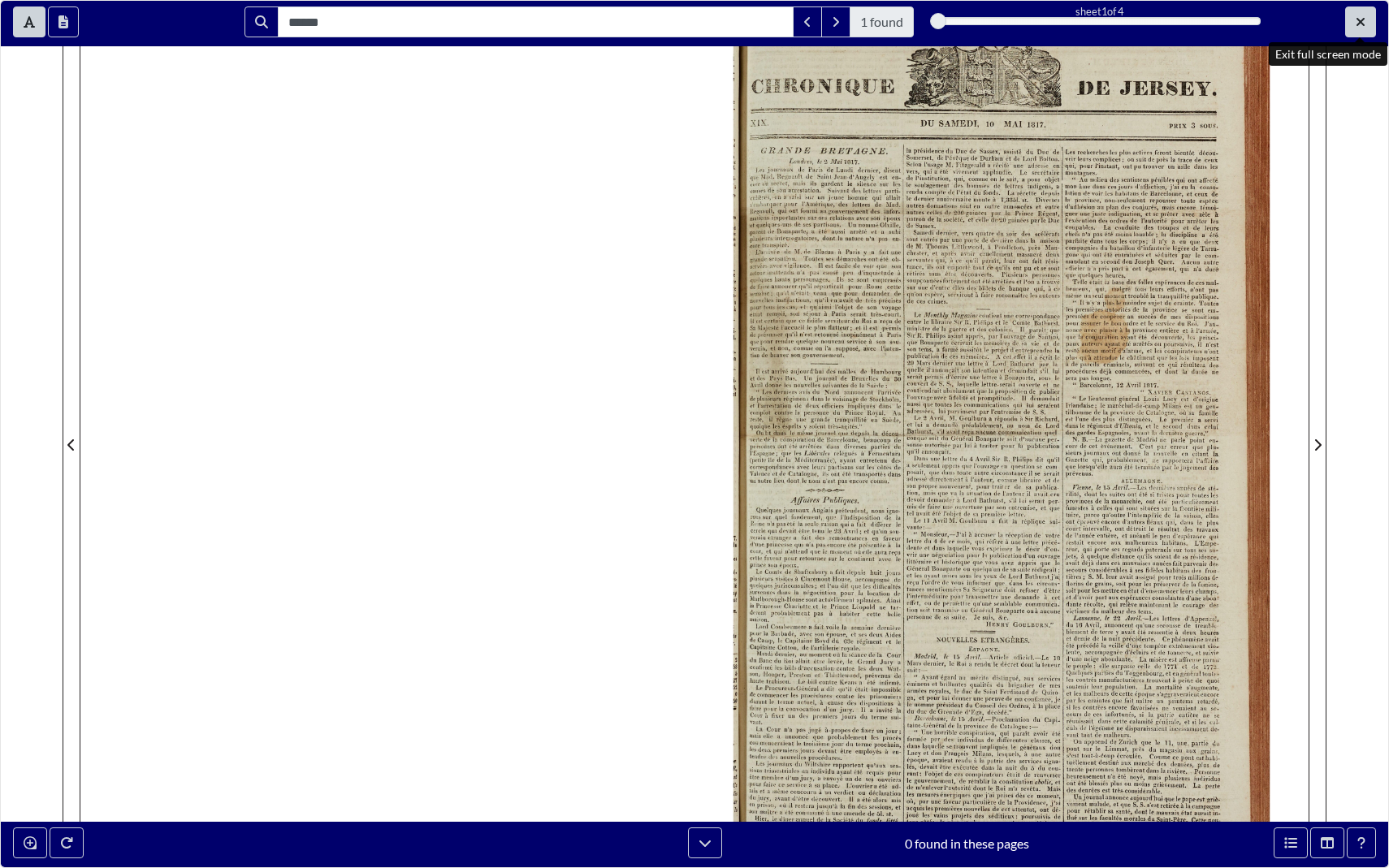click at bounding box center [1361, 22] 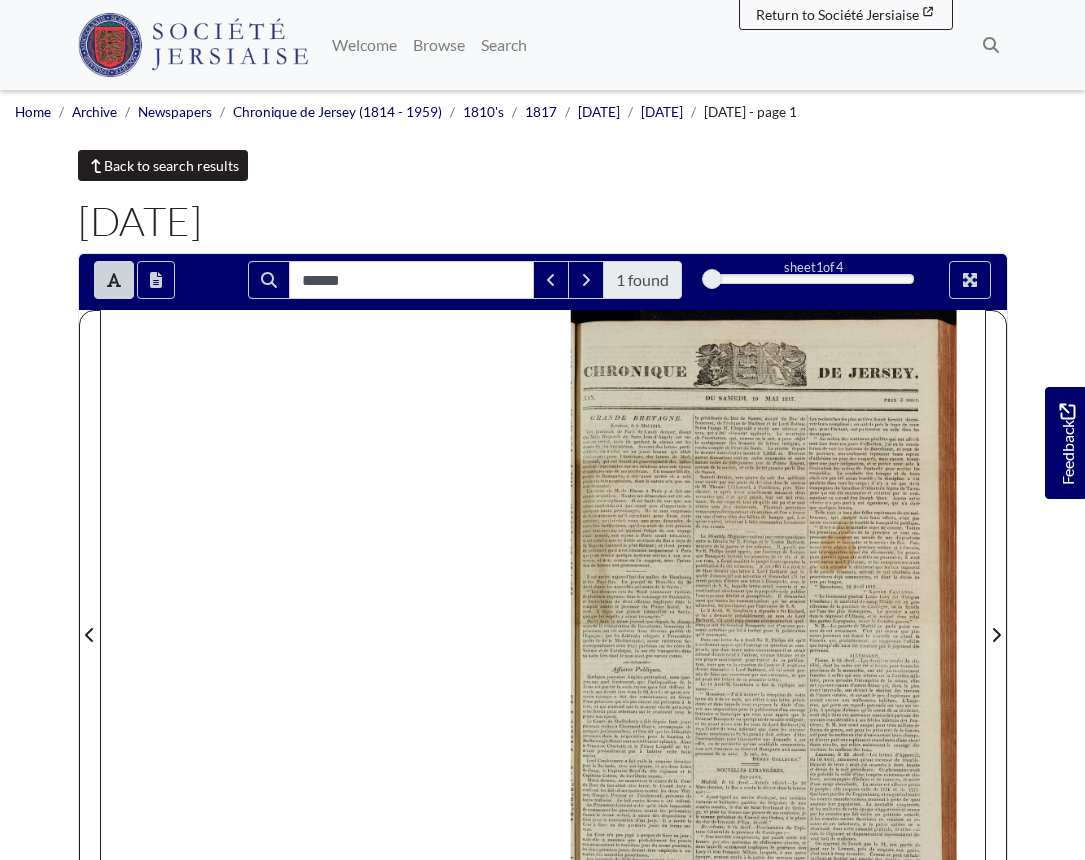 click on "Back to search results" at bounding box center [163, 165] 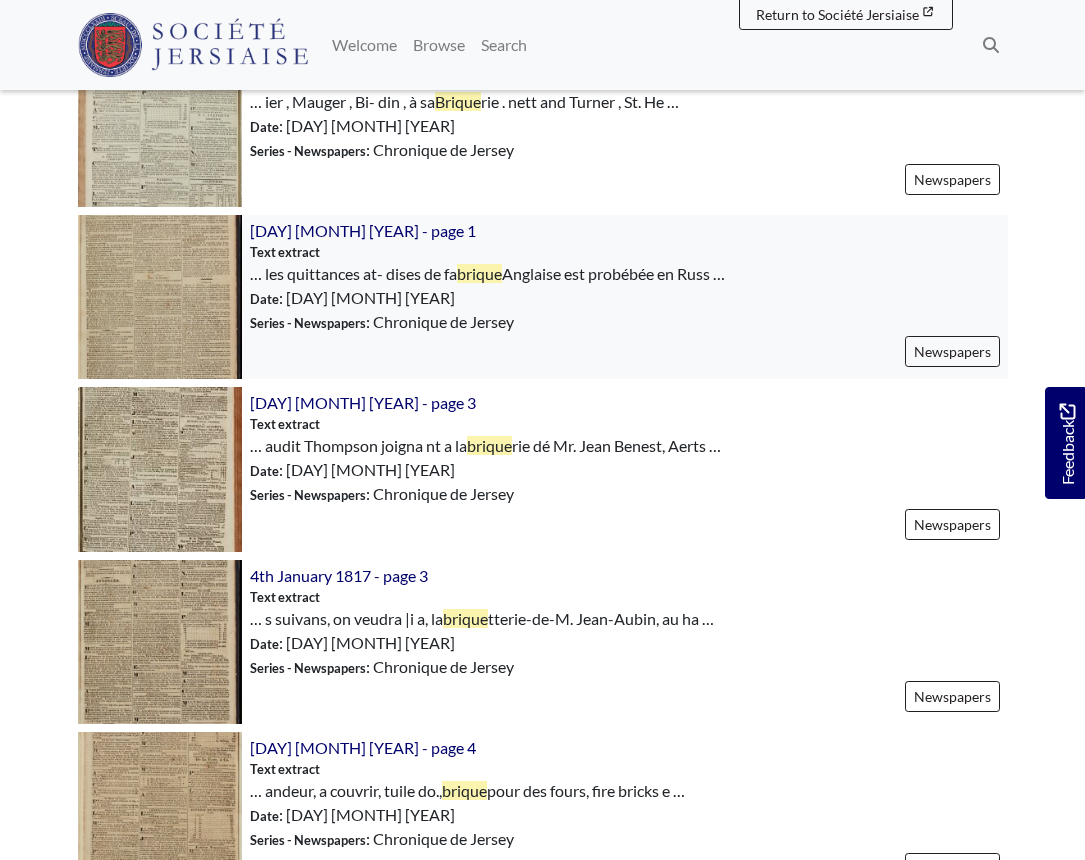 scroll, scrollTop: 1103, scrollLeft: 0, axis: vertical 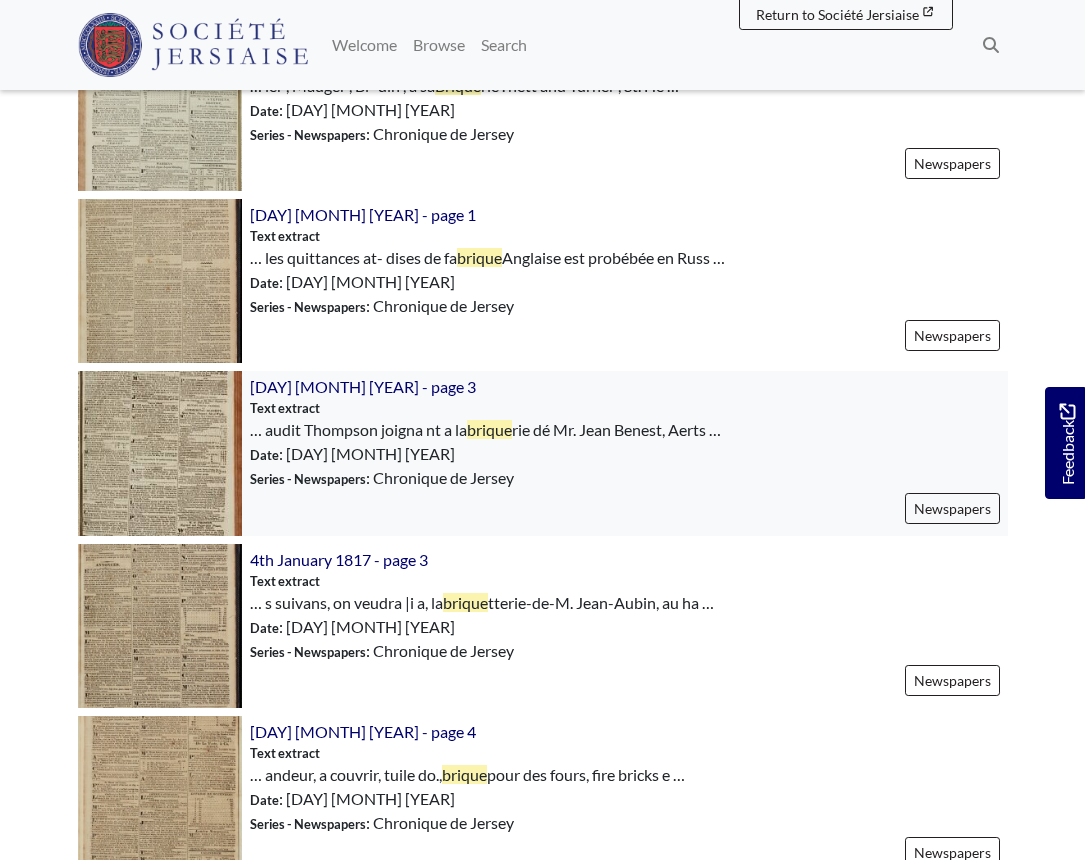 click at bounding box center [160, 453] 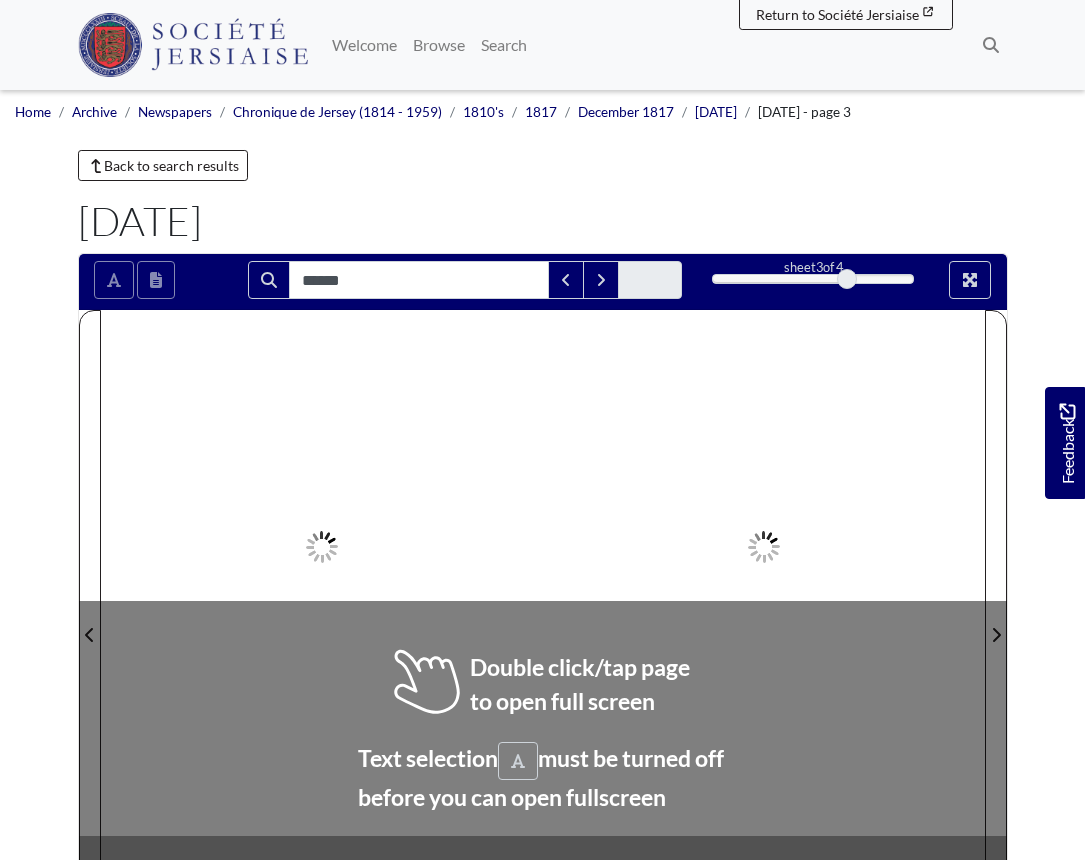 scroll, scrollTop: 0, scrollLeft: 0, axis: both 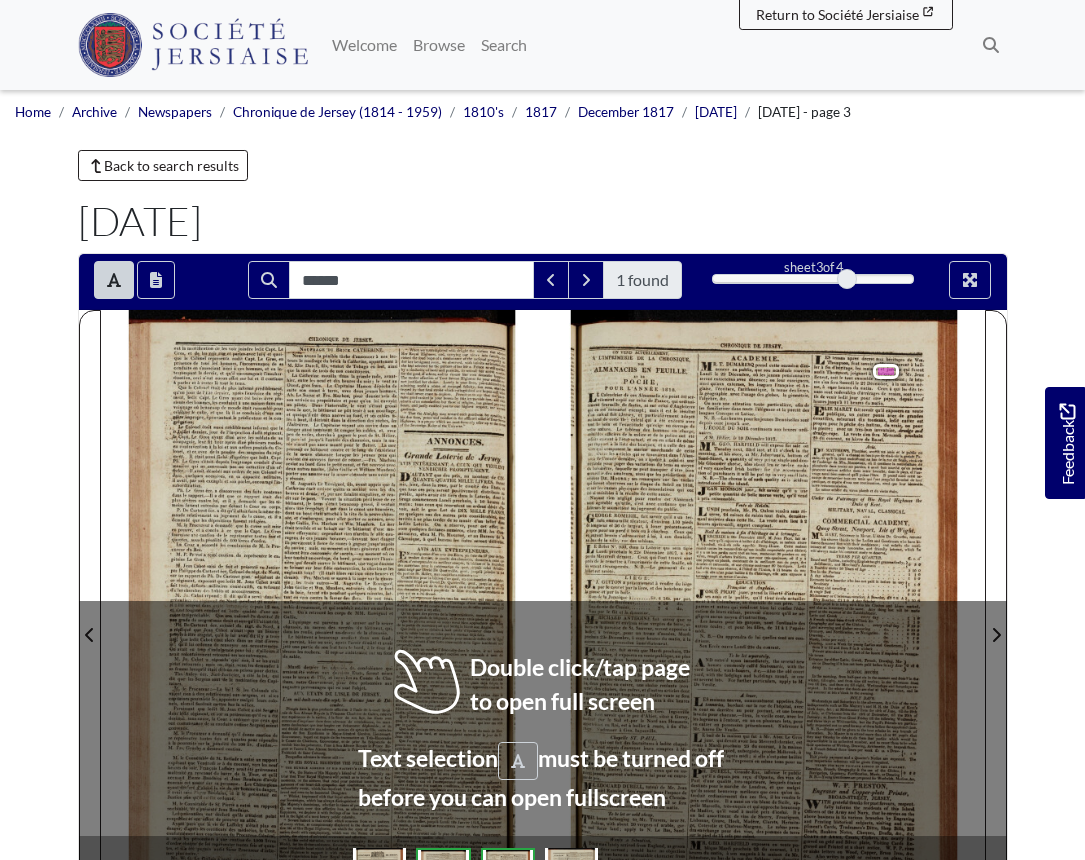 click on "M  Tuesday  next,  23rd  inst.  at  11  o’cloek  in  the  P®  MATFHEWS,  Plombier,  Avis,  avertit’ses  amis  et’  le  public  en  morning,  at  his  store,  at  Mr.  Johnstone’s,  bottom  général,  qu’il  a  chaneé  sa  boutique  de  vis-a-v  of  la  grande  Pa-  Saud-Street,  a  quantity  of  very  prime  single  and  dou=  rade,  et  qu’il  lg  tient  maintenant  au  bas  de  la  rue  de  is  Seale,  yis-d-vie  de  l'auberge  de  Mrs,  Simoneaux,  of  il  contin  ble  Glocester  cheese,  also  about  ten  or  twelve  casks  plombe  ue  la  manufacture  dé  rie  dans  toutes  ses  parties;  4  aussi.  bon  marché  qu'on  puises  of  very  excellent  Irish  butter:  for  the  accomm  procurer  aucuns.  artitles  dans  cette  branch  oda  e,  dani  le  pays,  et  l’ous  tion  of  purchasers  it  will  be  put  up  in  very  smatl  lots.  vrage  aussi  bien  exécuté  qu’il  puisse  Pétre.  If  prend  aussi  cetté  o¢-  N.  B.—The  cheese  is  of  such  quality  as  is  seldom  de" at bounding box center [809, 466] 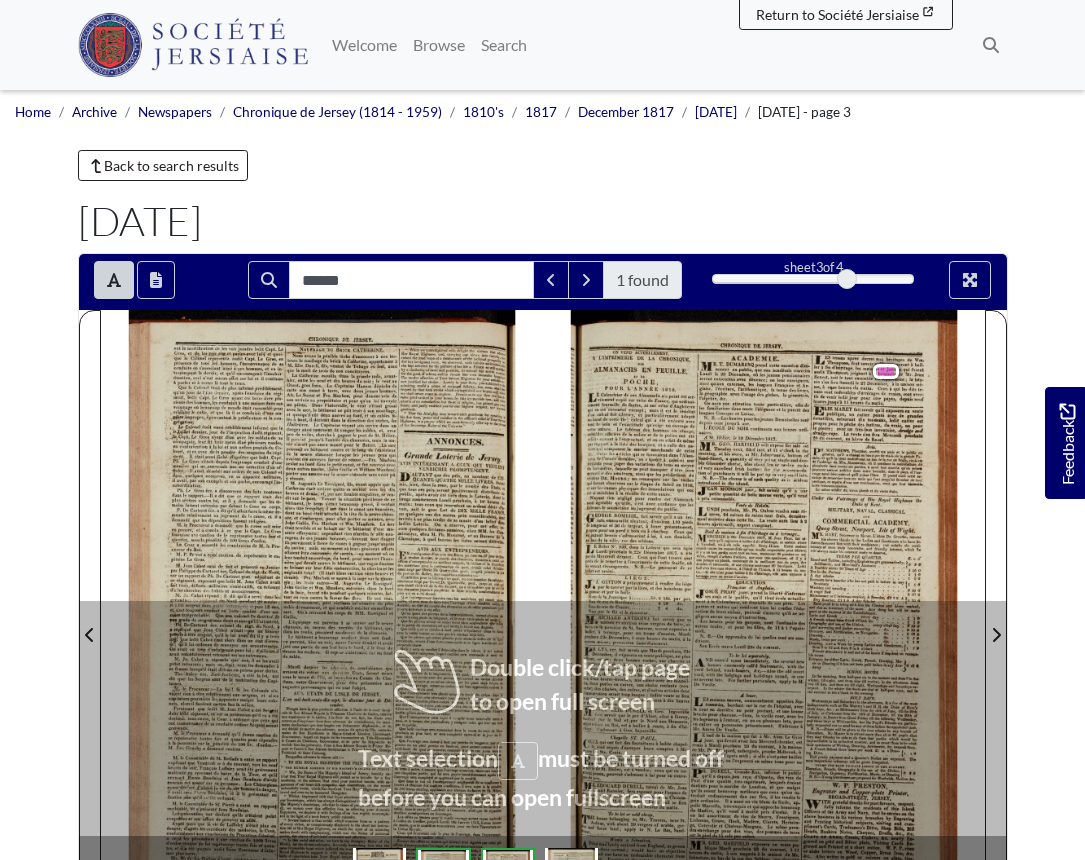 click on "M  Tuesday  next,  23rd  inst.  at  11  o’cloek  in  the  P®  MATFHEWS,  Plombier,  Avis,  avertit’ses  amis  et’  le  public  en  morning,  at  his  store,  at  Mr.  Johnstone’s,  bottom  général,  qu’il  a  chaneé  sa  boutique  de  vis-a-v  of  la  grande  Pa-  Saud-Street,  a  quantity  of  very  prime  single  and  dou=  rade,  et  qu’il  lg  tient  maintenant  au  bas  de  la  rue  de  is  Seale,  yis-d-vie  de  l'auberge  de  Mrs,  Simoneaux,  of  il  contin  ble  Glocester  cheese,  also  about  ten  or  twelve  casks  plombe  ue  la  manufacture  dé  rie  dans  toutes  ses  parties;  4  aussi.  bon  marché  qu'on  puises  of  very  excellent  Irish  butter:  for  the  accomm  procurer  aucuns.  artitles  dans  cette  branch  oda  e,  dani  le  pays,  et  l’ous  tion  of  purchasers  it  will  be  put  up  in  very  smatl  lots.  vrage  aussi  bien  exécuté  qu’il  puisse  Pétre.  If  prend  aussi  cetté  o¢-  N.  B.—The  cheese  is  of  such  quality  as  is  seldom  de" at bounding box center [809, 466] 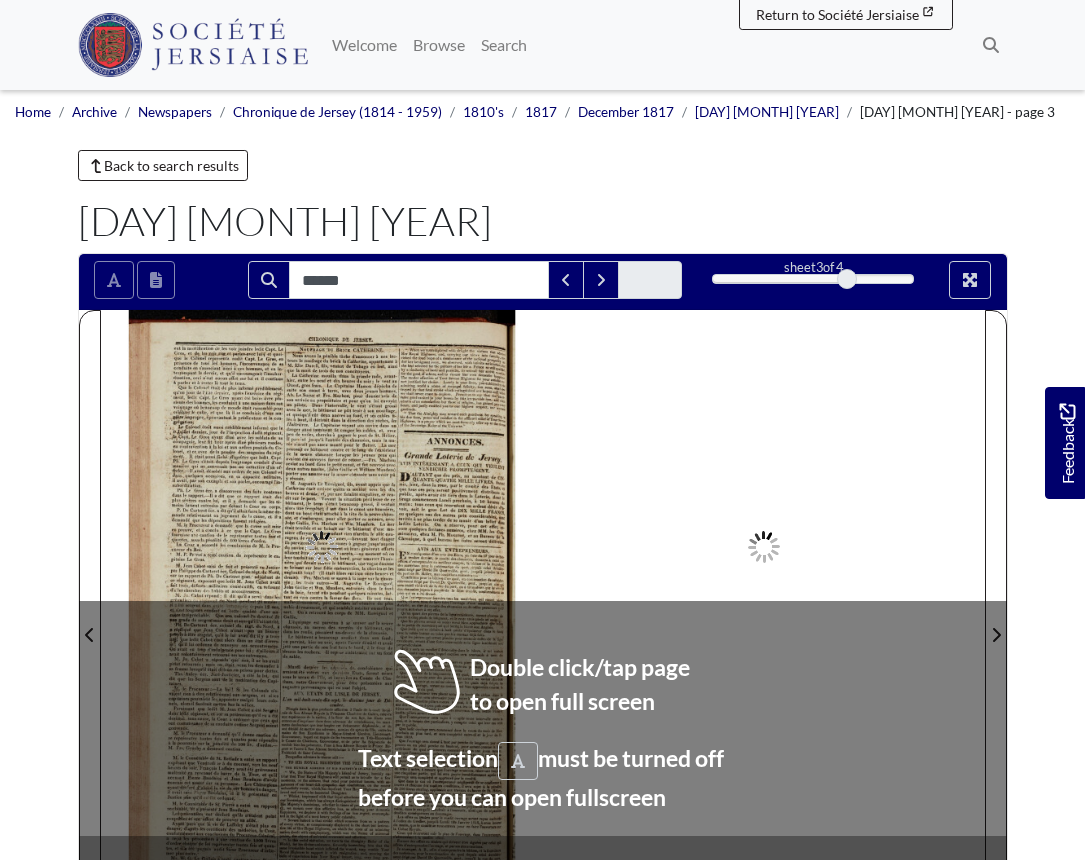 scroll, scrollTop: 0, scrollLeft: 0, axis: both 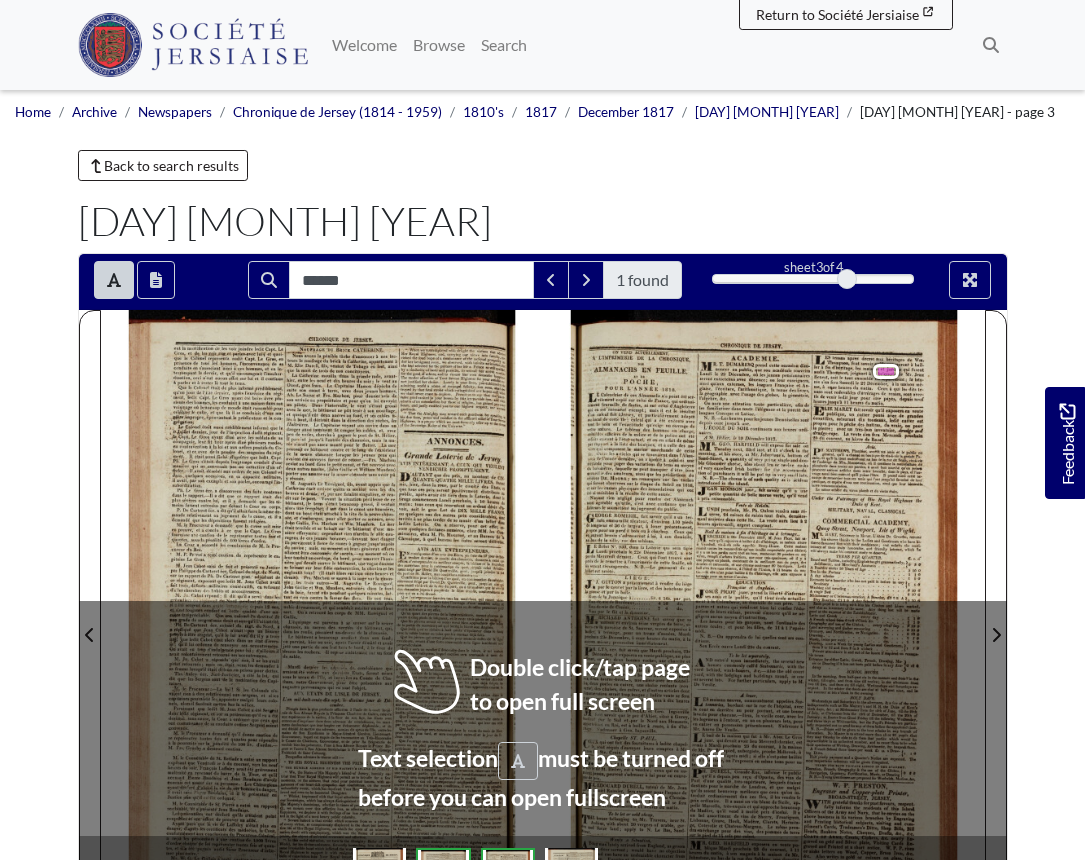 click on "CHRONIQUE DE [CITY]. ON VEND ACTUELLEMENT, Bagg ; ‘A’ DIMPRIMERIE DE LA pr ancoD of rat atralpay he + vate ALMANACHS EN al e RaE Bee ae POCHE POUR x - CHRONIQUE, = 5th 4 FEUILLE, WE: he ves 1818. ent copié sur celui de France, qui ordinai- rement fourmille de fautes, ni sur celui d’Angleterre gui en est raremént exempt; mais il est le résultat Wun calcul fait [CITY], et particuligrement a dapté au local‘de’ cette‘tle: calcul qui a été exé cuté avec tout de soin’ et exactitude qu’exi ge un Ouvrage de vette nature. _Lé tablean des ho mmes en Charge, ~.gelniides officiers de la milice et de la police ont été refaits suivant Pétat-actuel, et on en a fait de méme pat apport w la liste des banques; et a celle des na- vires {ui composent.la marine’ marchande’ dé cette ile. Outre les articles qui se trouvaient dans R. GEO." at bounding box center (777, 622) 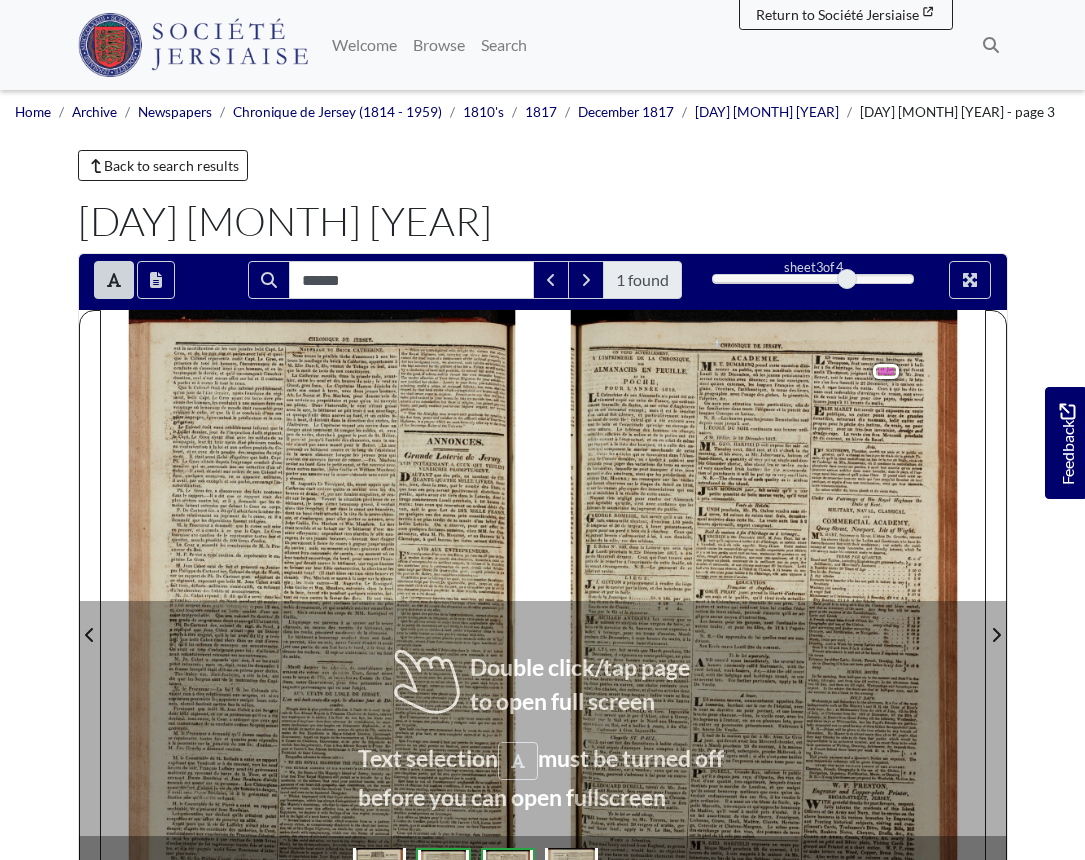 click on "“CHRONIQUE  DE  JERSRY.
ON  VEND  ACTUELLEMENT,  Bagg
;
‘A’  DIMPRIMERIE
DE
LA
pr  ancoD  of  rat  atralpay  he  +  vate  ALMANACHS  EN  al  e  RaE  Bee  ae  POCHE
POUR
x
-
CHRONIQUE,
=  5th  4  FEUILLE,
WE:
he
ves
1818.
ent  copié  sur  celui  de  France,  qui  ordinai-  rement  fourmille  de  fautes,  ni  sur  célui  d’Angleterre  gui  en  est  raremént  exempt;  mais  il  est  le  résultat  Wun  calcul  fait  AJérsey,  et  particuligrement  a  dapté
au  local‘de’  cette  ‘tle:  calcul  qui  a  été  exé  cuté  avec  tout  de  soin’  et  exactitude  qu’exi  ge  un  Ouvrage  de  vette  nature.  _Lé  tablean  des  ho  mmes  en  Charge,  ~.gelniides  officiers  de  la  milice  et  de  la  police  ont  été
refaits  suivant  &  Pétat-actuel,  et  on  en  a  fait  de  méme  pat  apport  w  la  liste  des  banques;  et  a  celle  des  na-  vires  {ui  composent.la  marine’  marchande’  dé  cette  ile.  Outre  les  articles  qui  se  trouvaient  dans  R.  GEO." at bounding box center (777, 622) 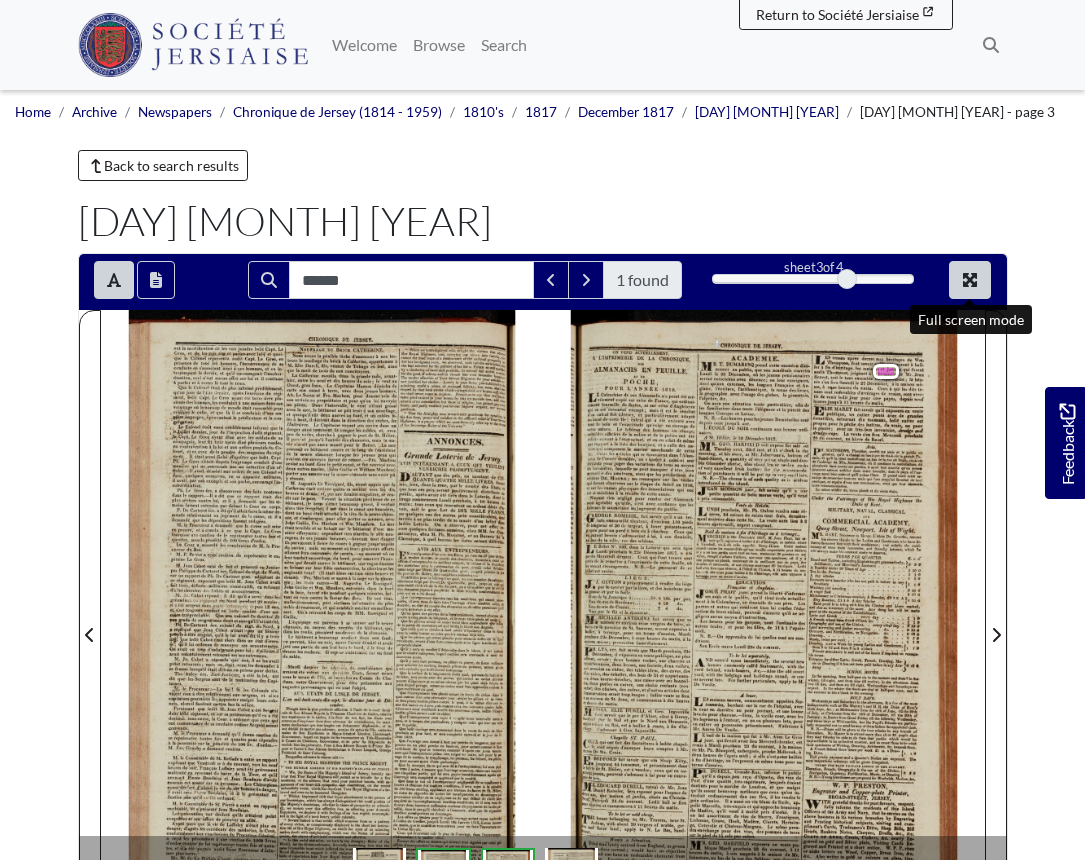 click at bounding box center (970, 280) 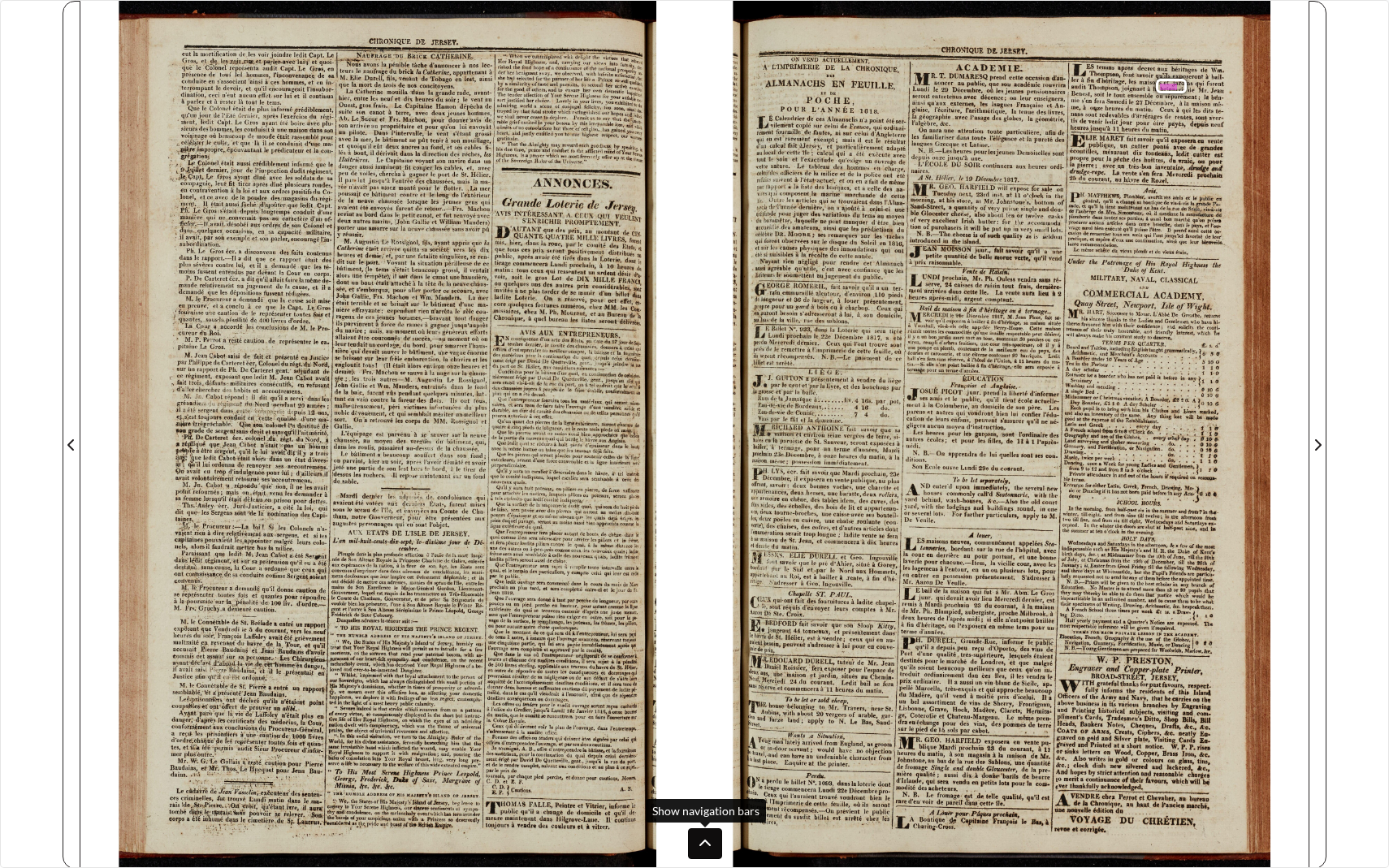 click at bounding box center (705, 844) 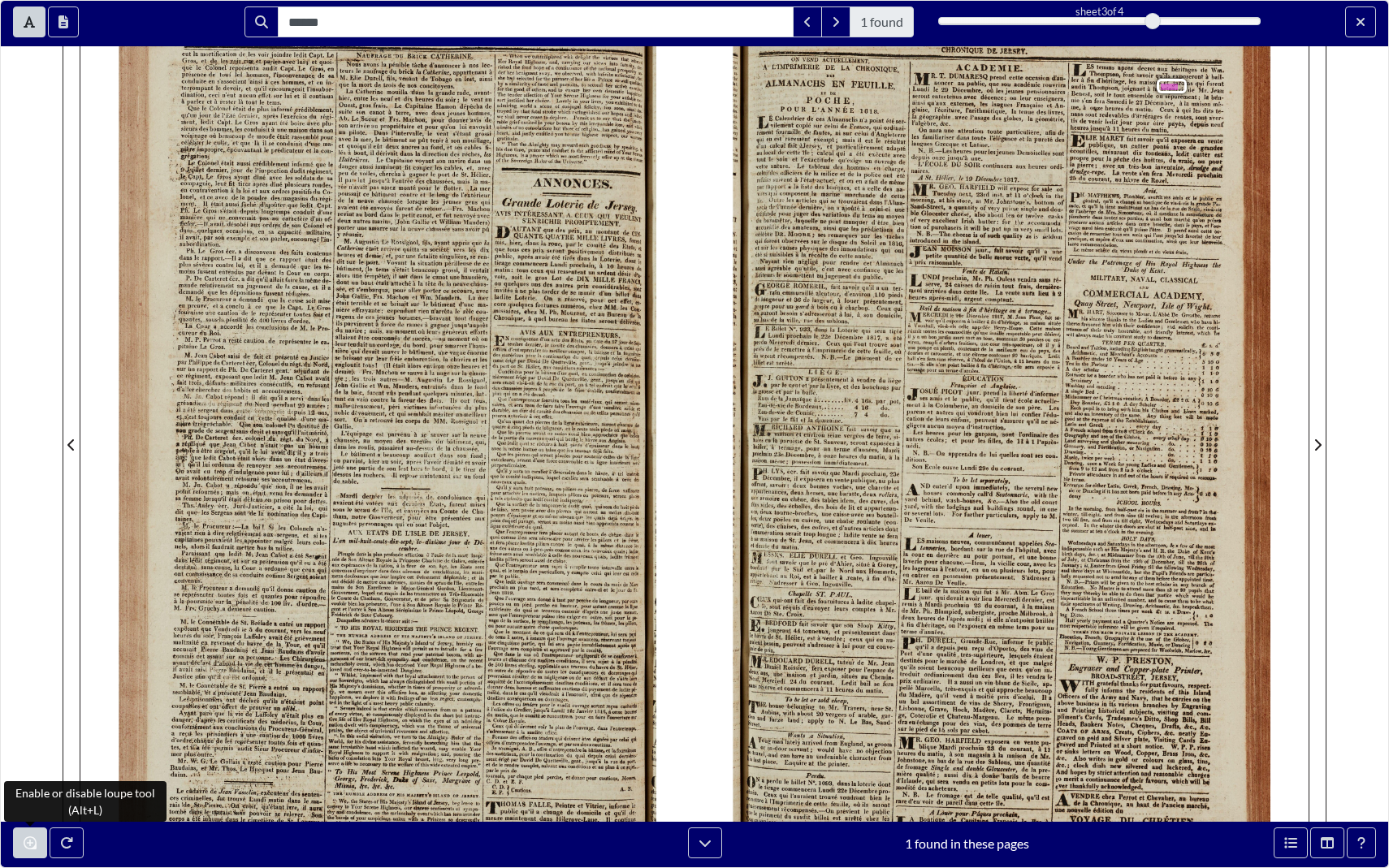 click 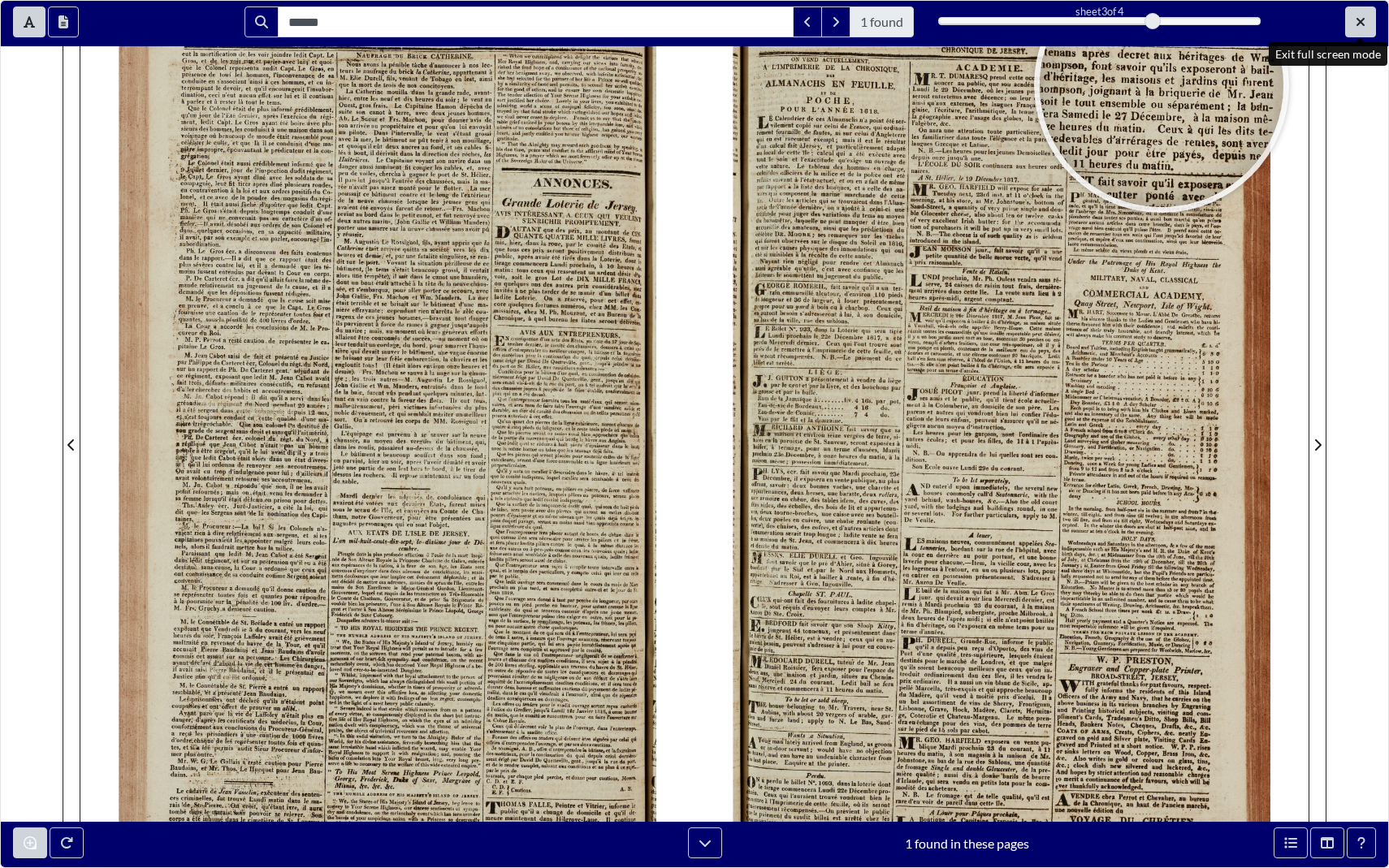 click 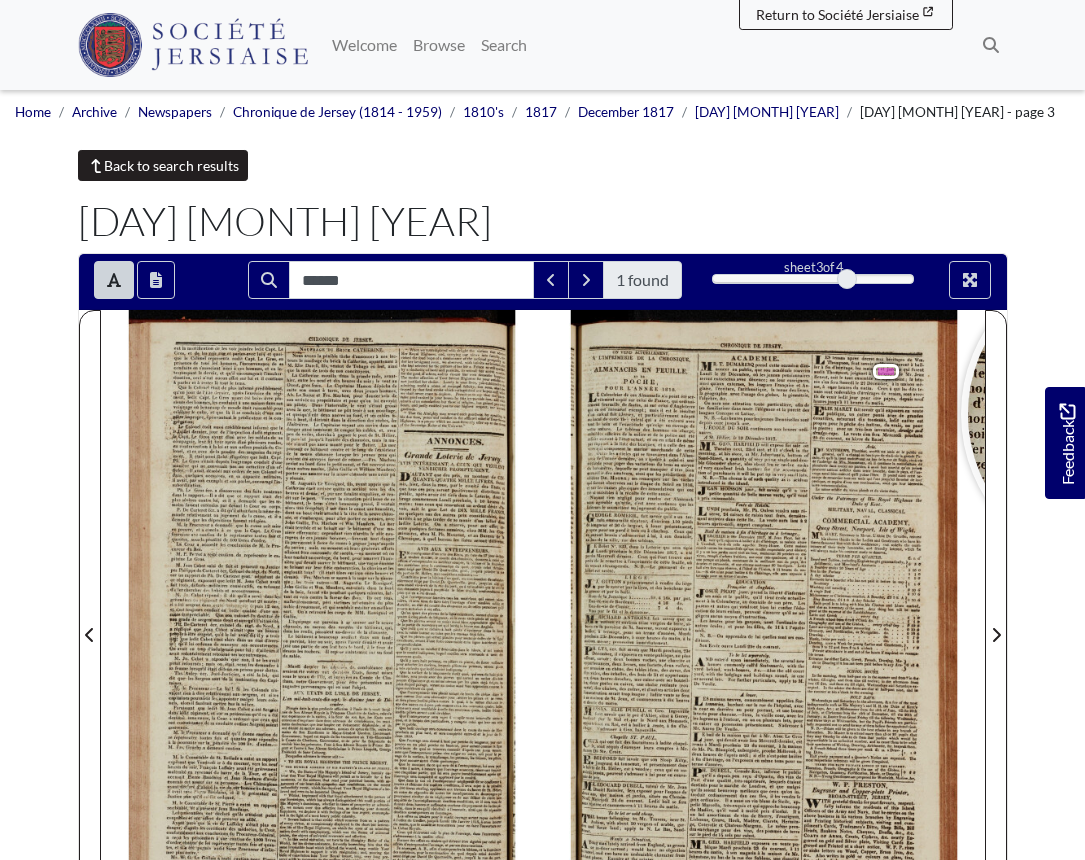 click on "Back to search results" at bounding box center [163, 165] 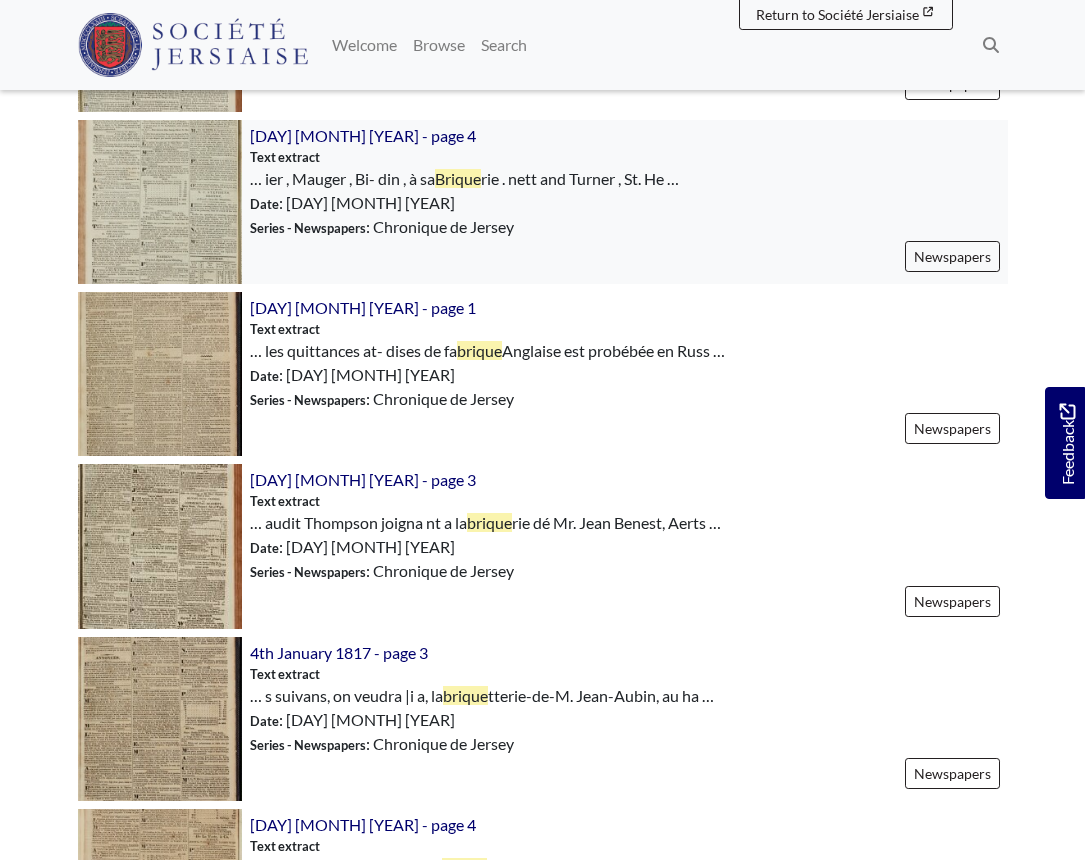 scroll, scrollTop: 1014, scrollLeft: 0, axis: vertical 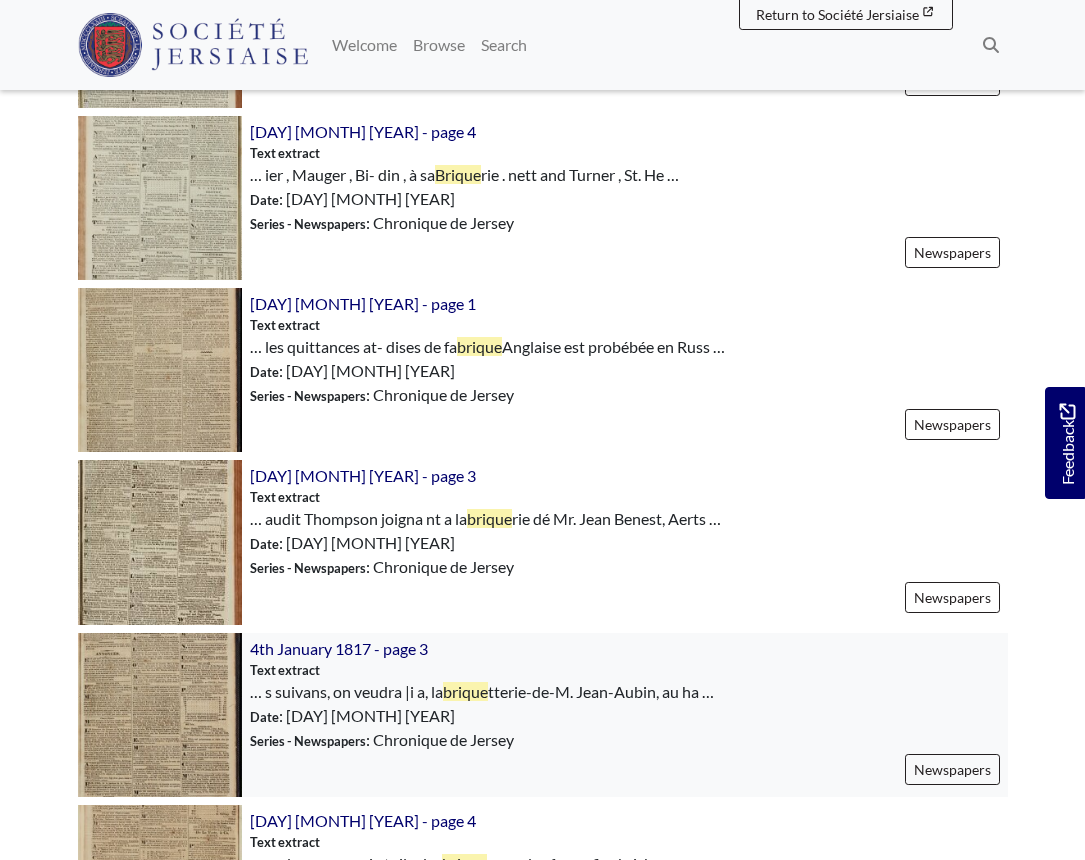 click at bounding box center (160, 715) 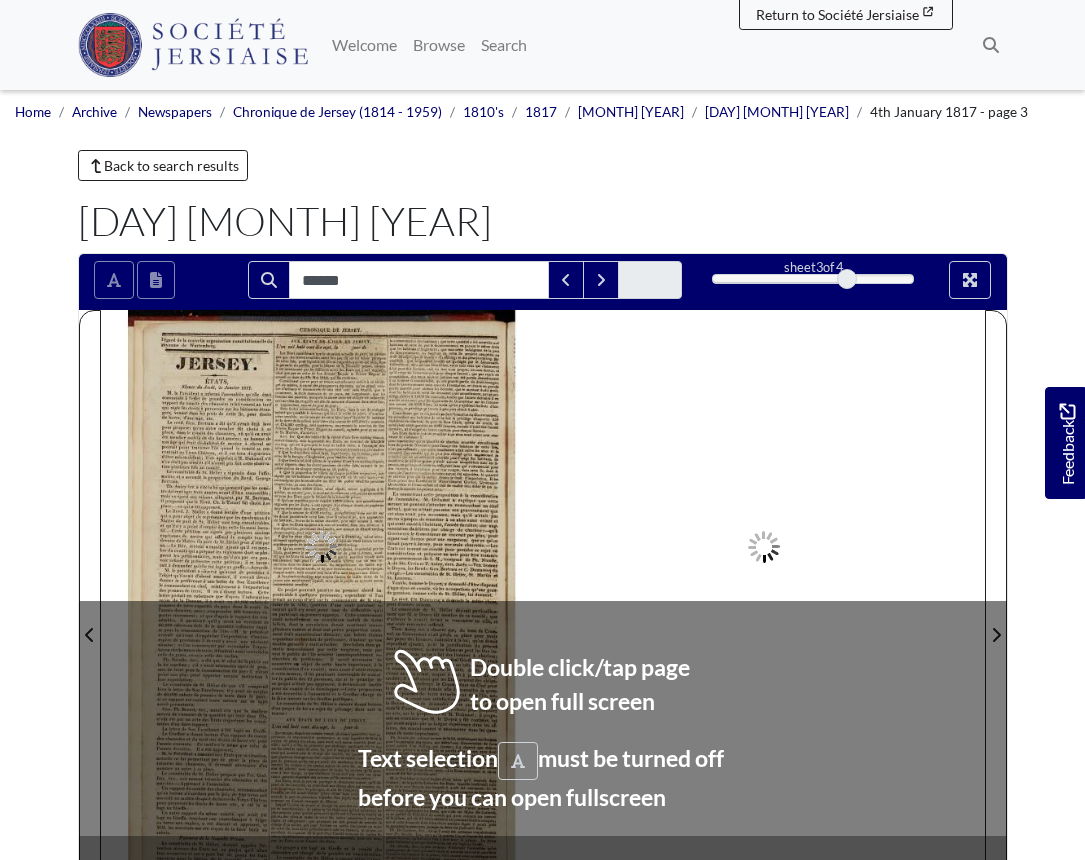 scroll, scrollTop: 0, scrollLeft: 0, axis: both 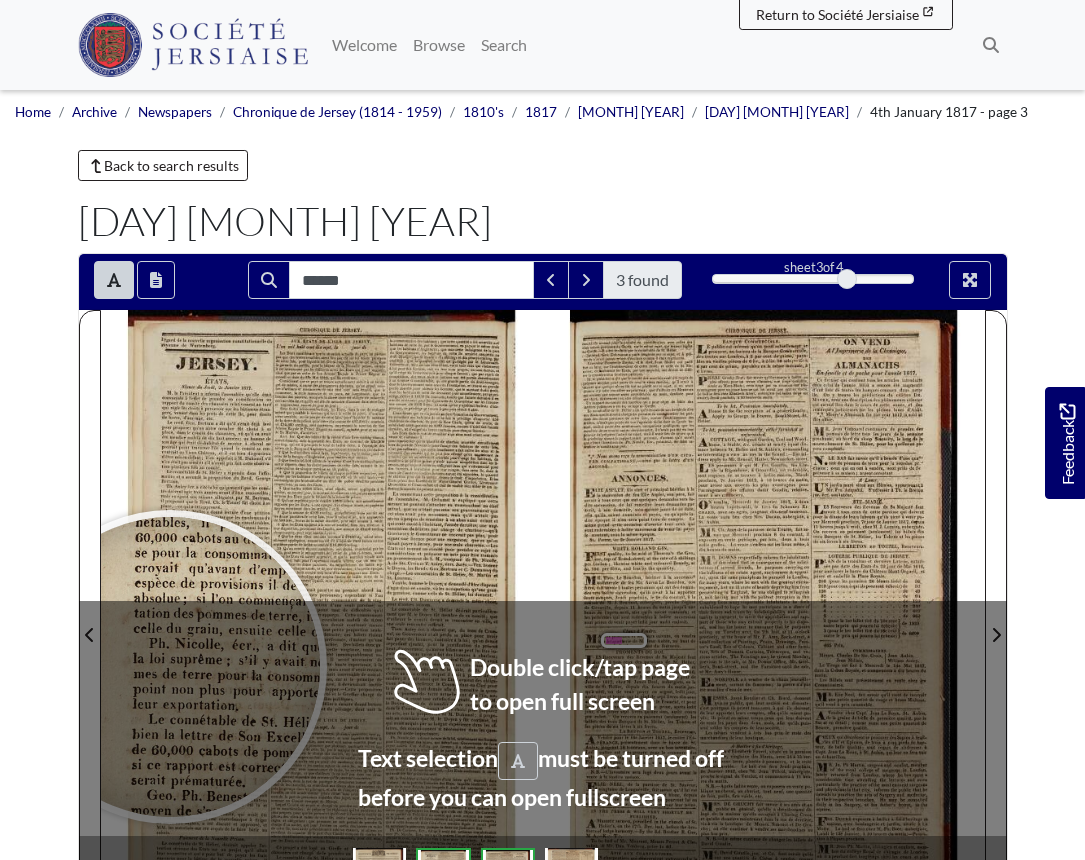 click at bounding box center [170, 667] 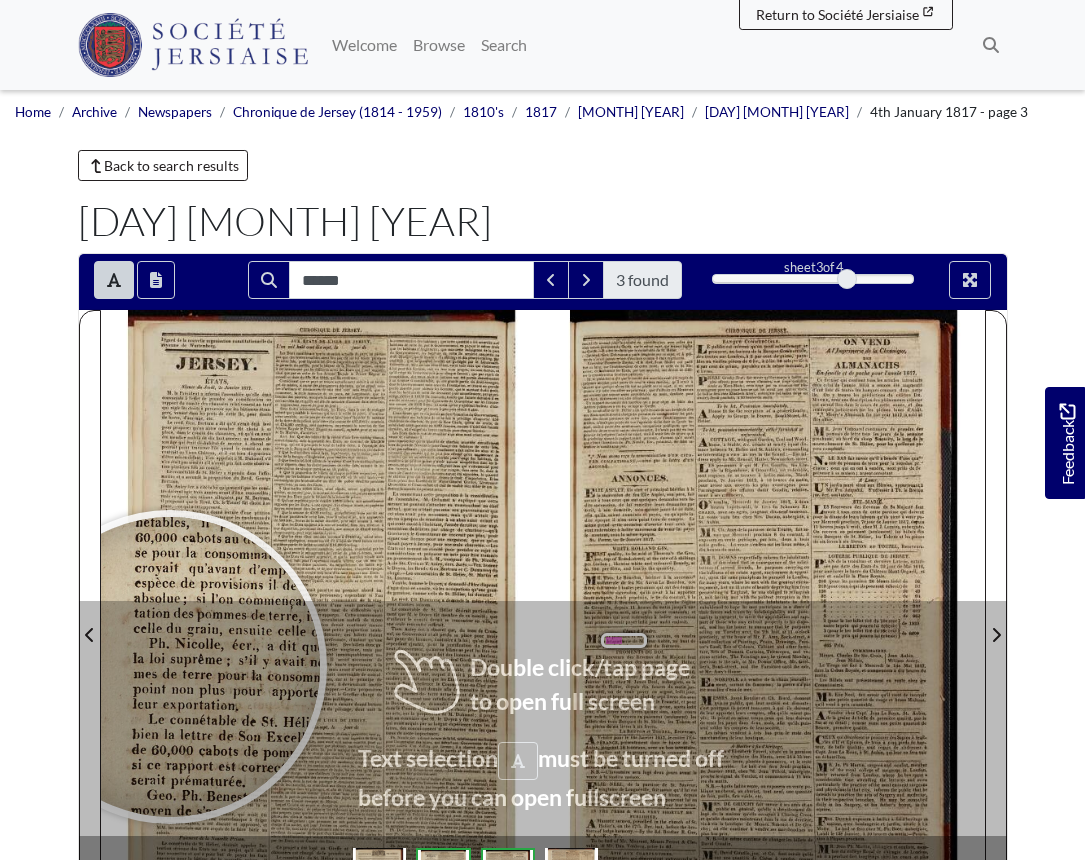 click at bounding box center [170, 667] 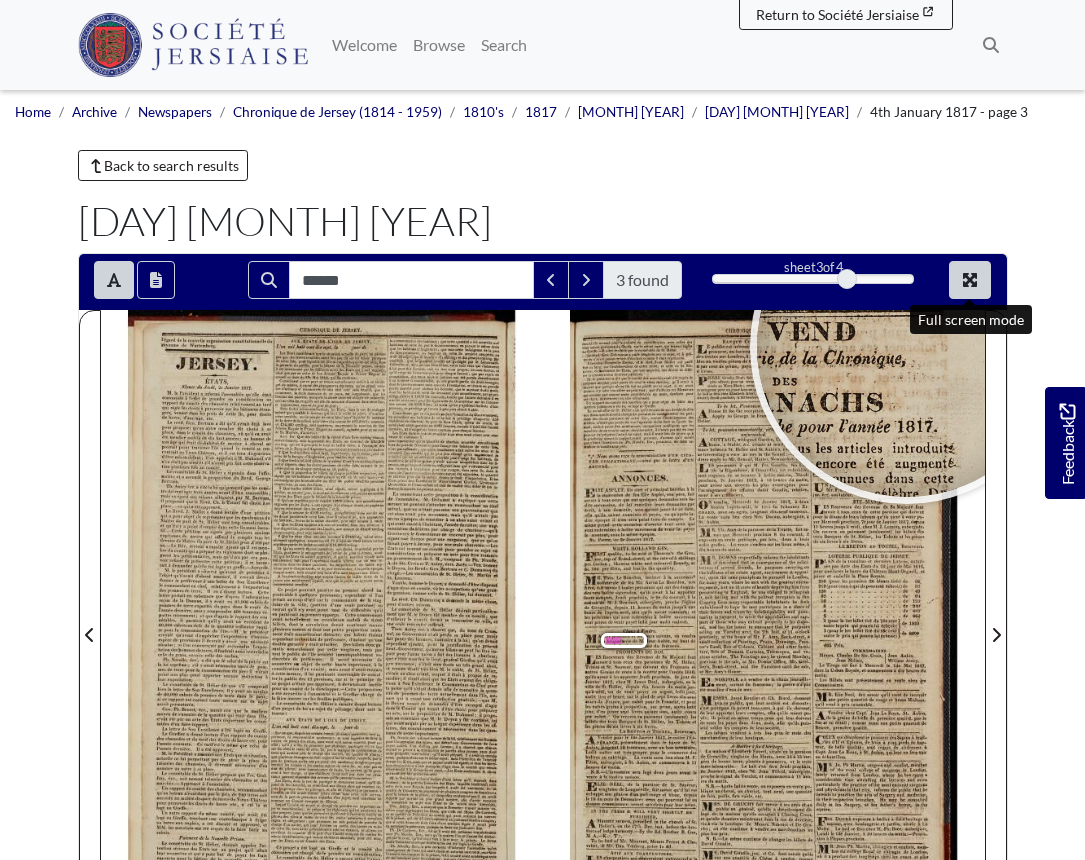 click at bounding box center (970, 280) 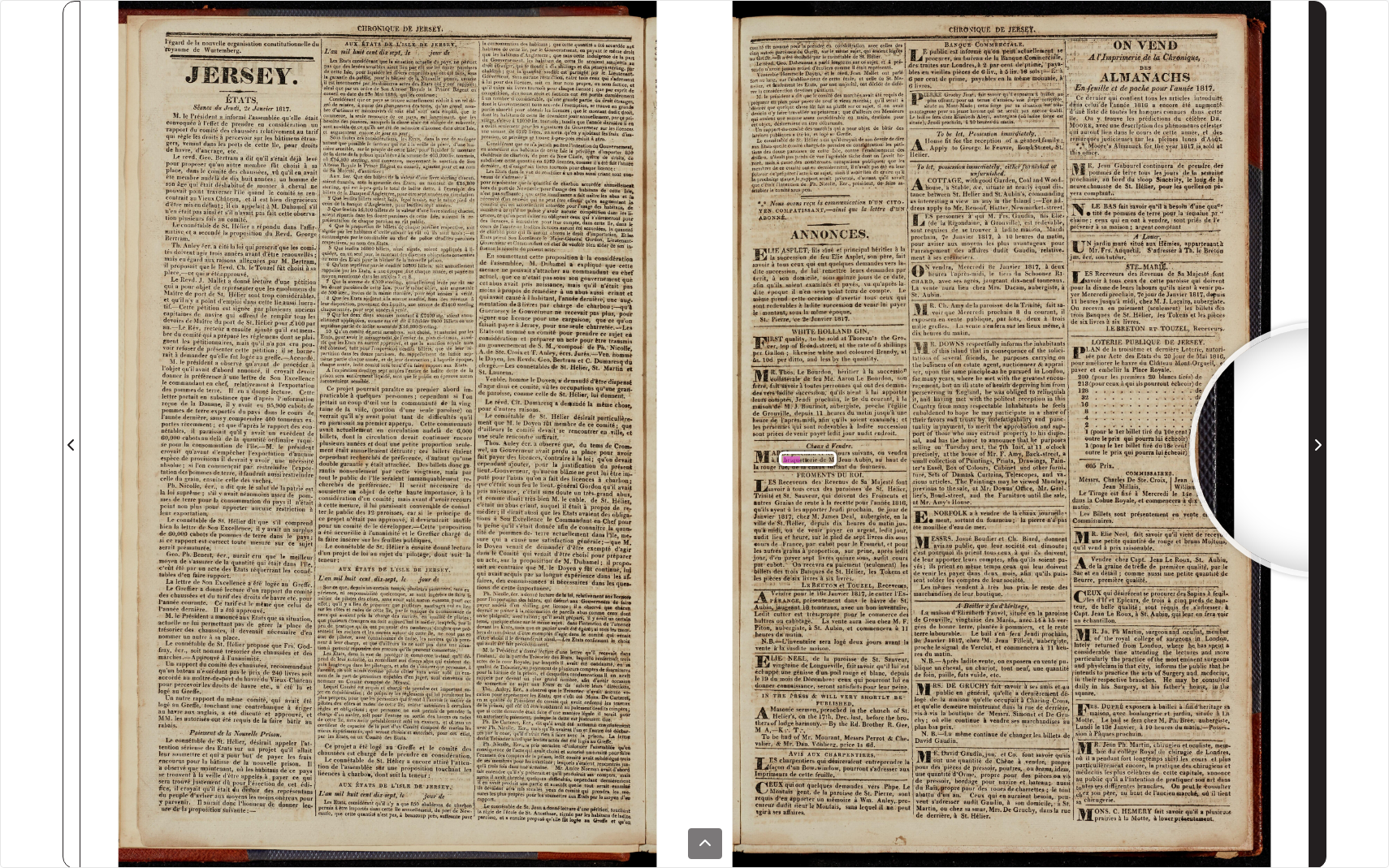 click 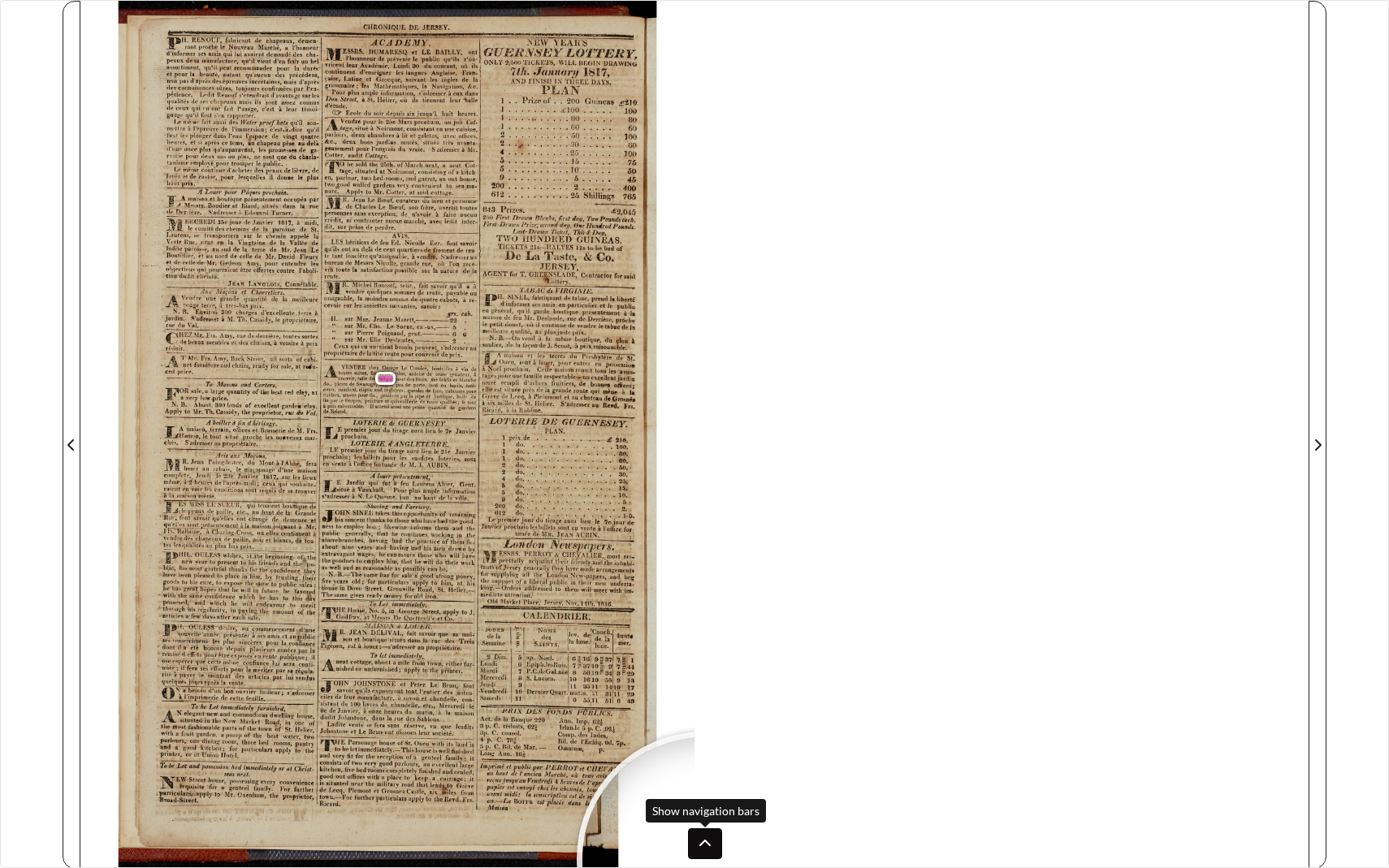 click at bounding box center [705, 844] 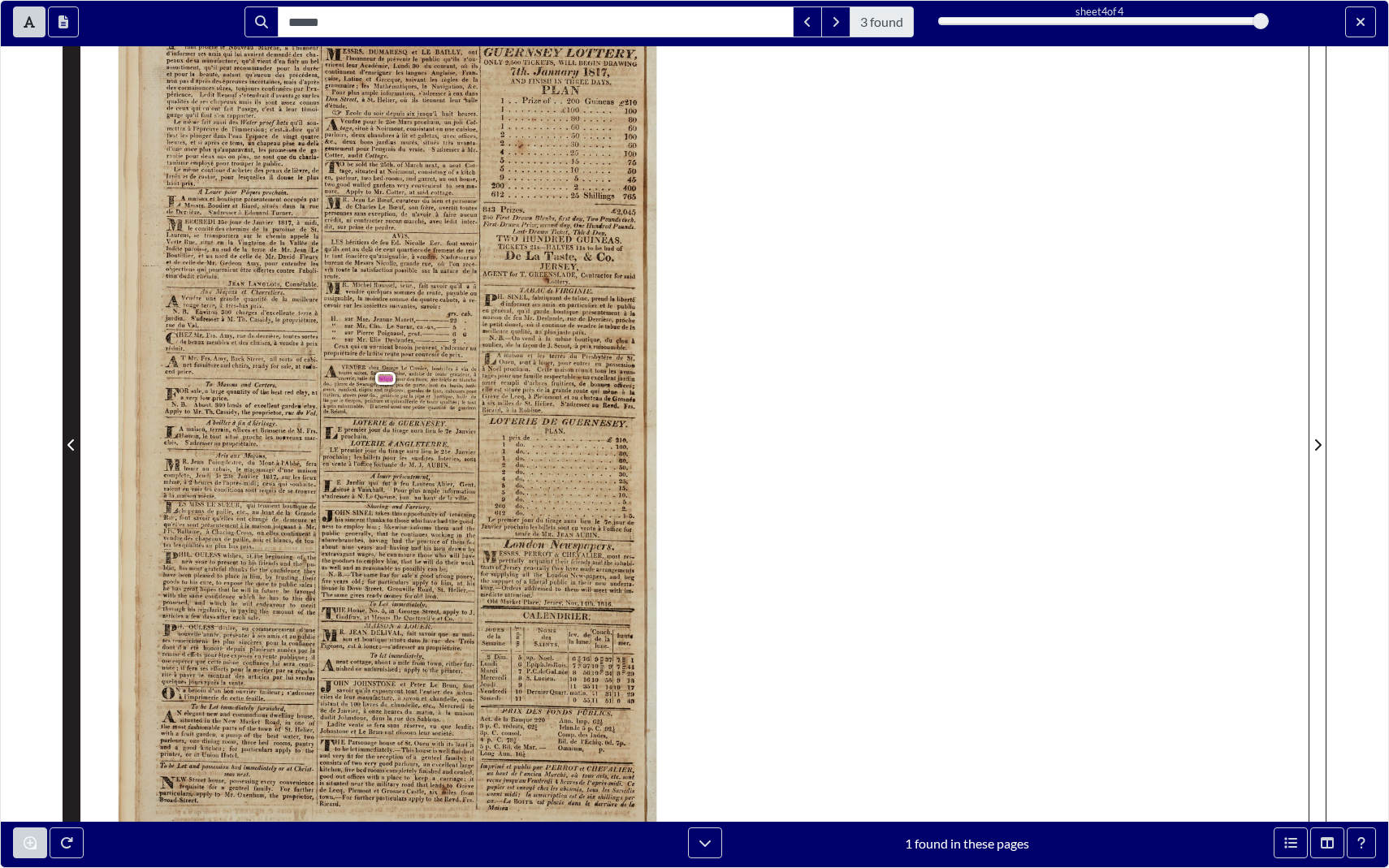 click 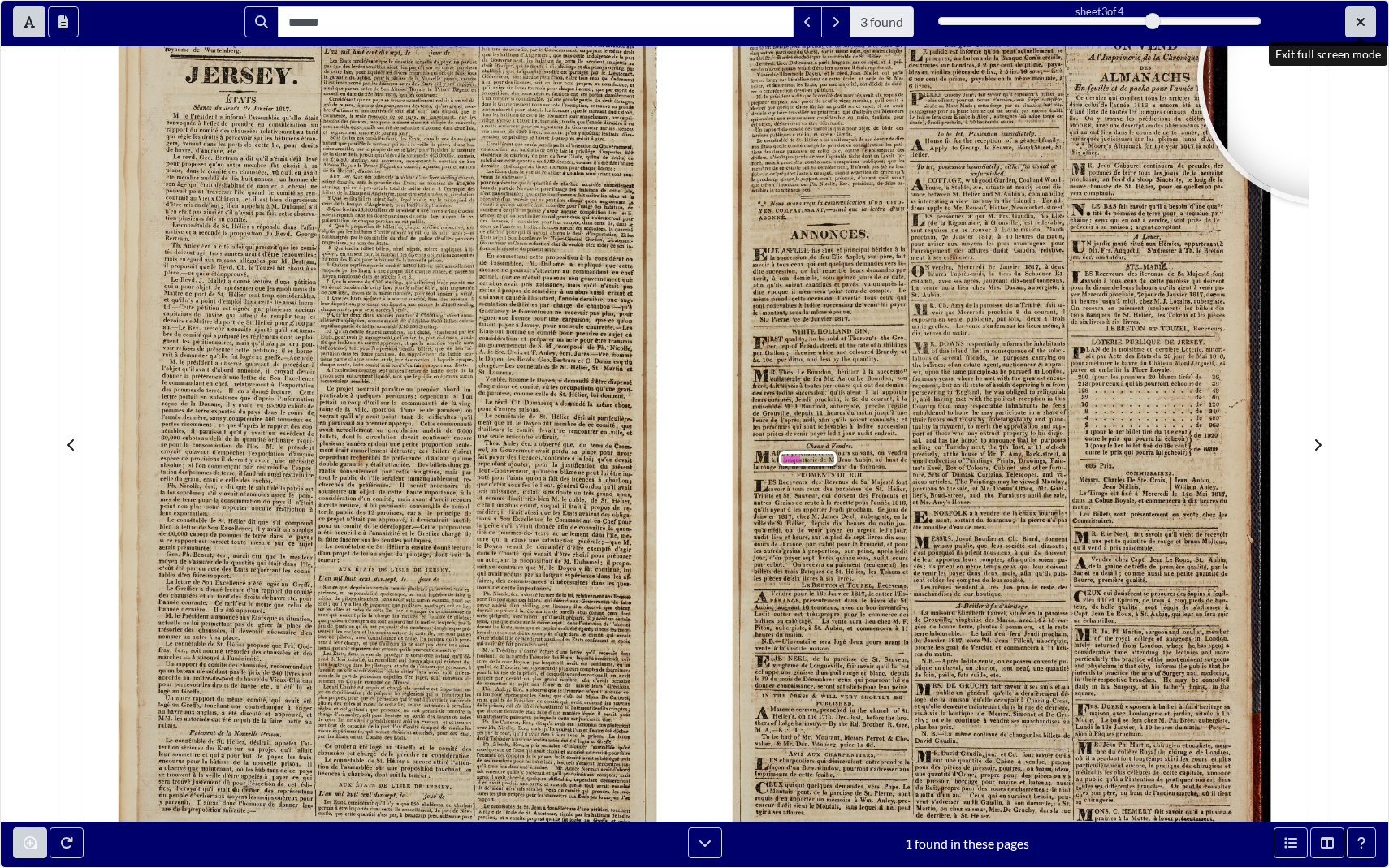 click at bounding box center [1361, 22] 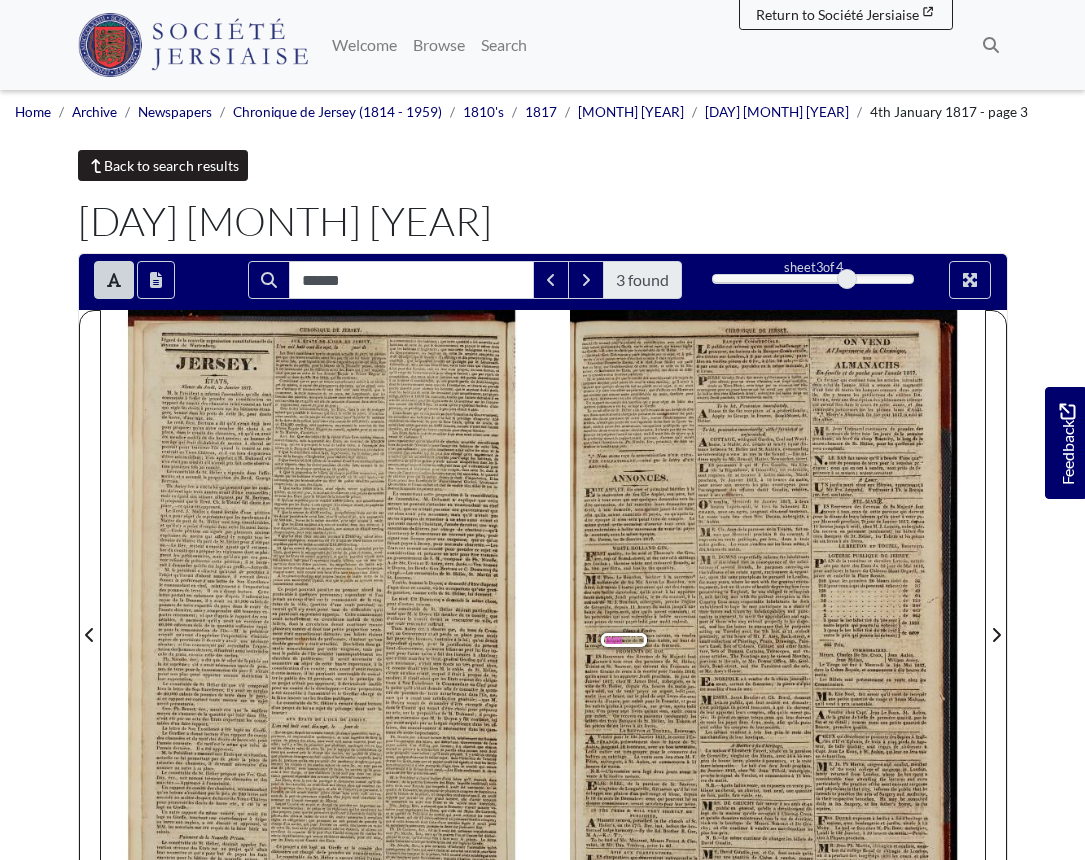 click on "Back to search results" at bounding box center [163, 165] 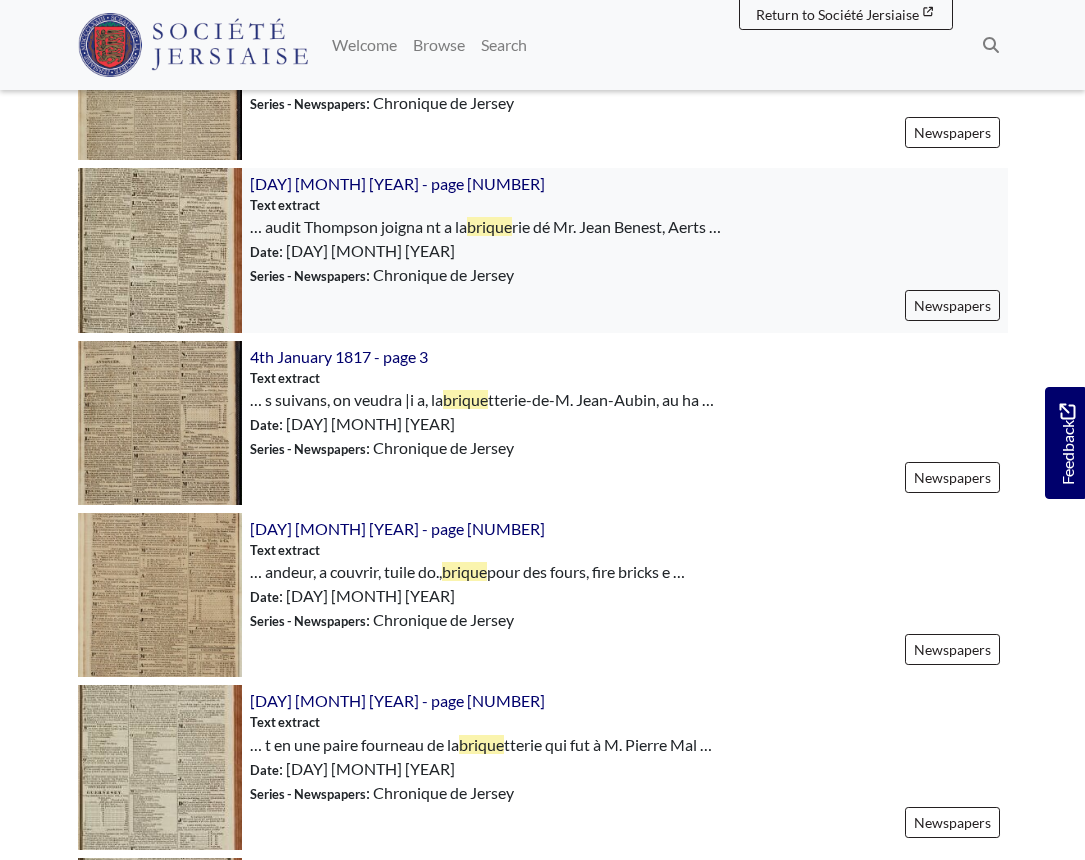 scroll, scrollTop: 1310, scrollLeft: 0, axis: vertical 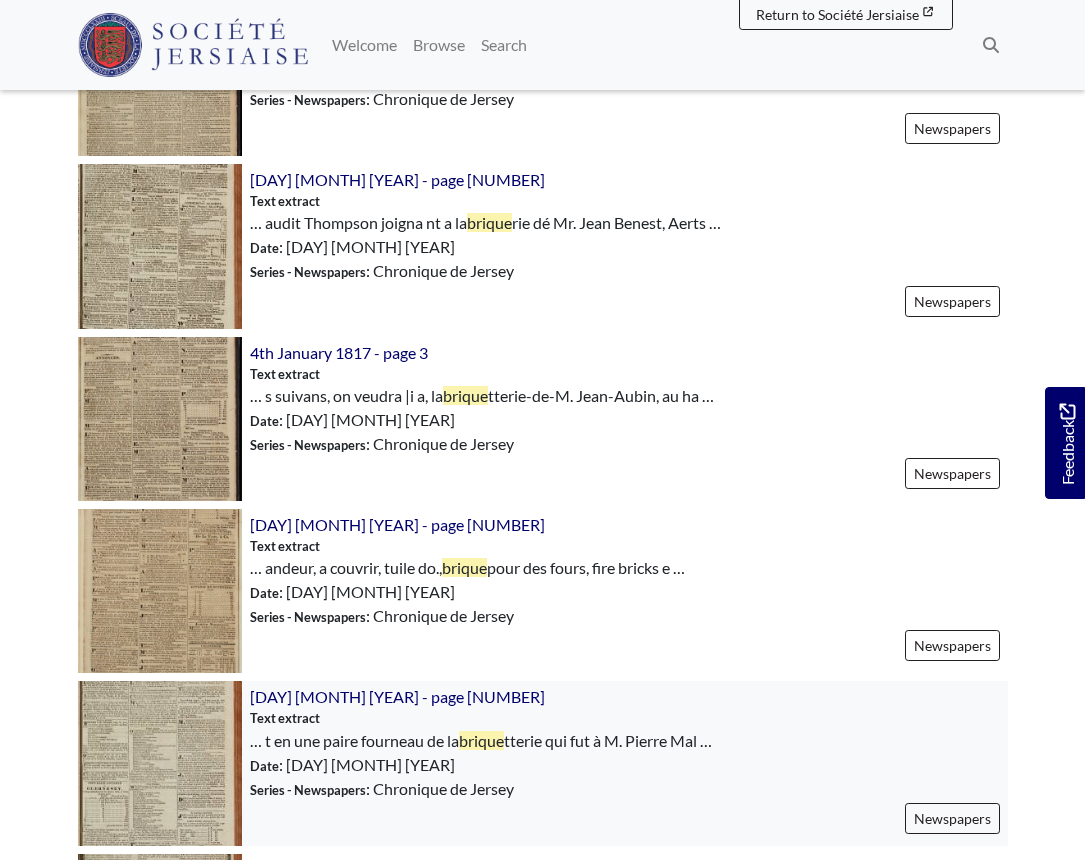 click at bounding box center [160, 763] 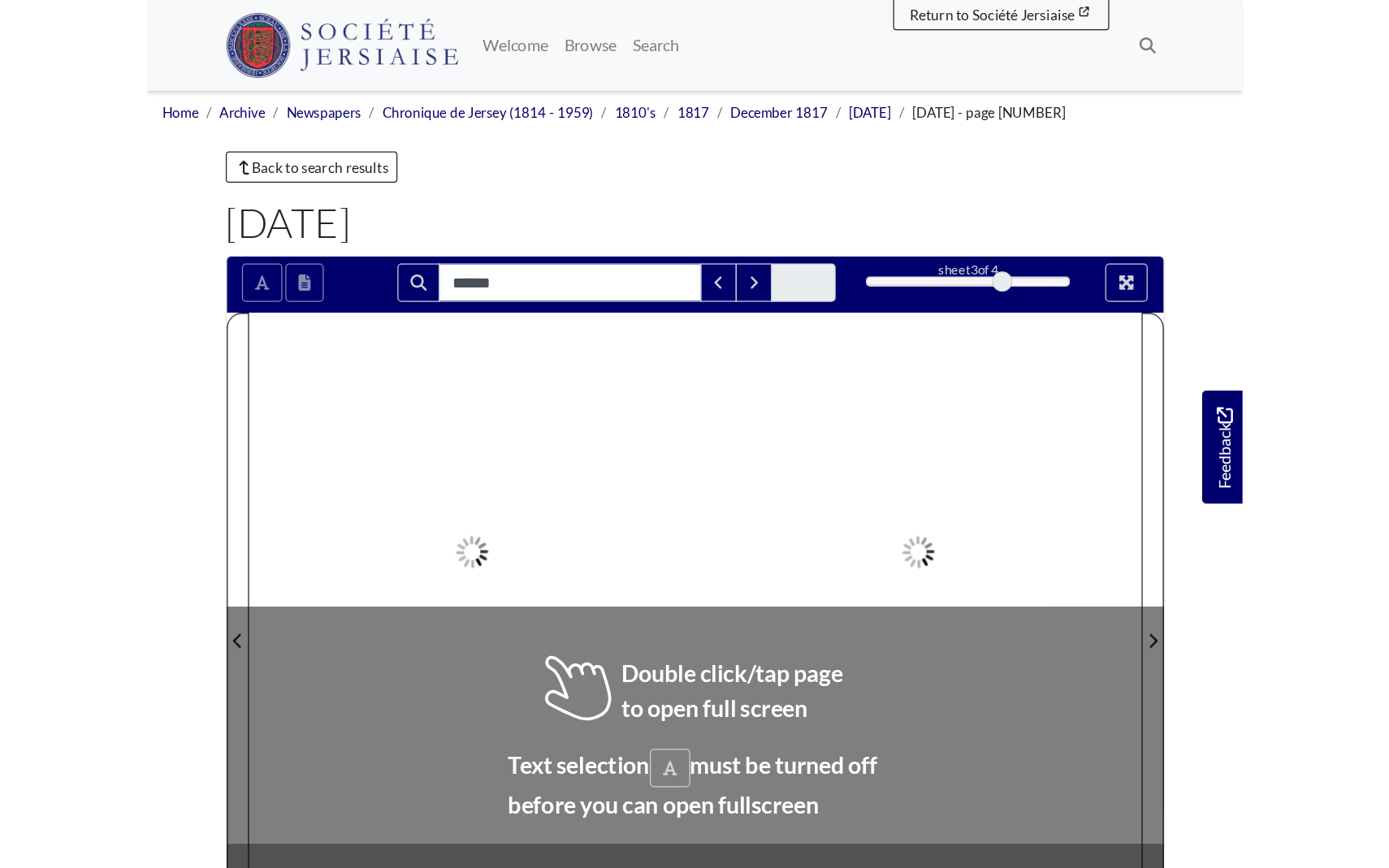 scroll, scrollTop: 0, scrollLeft: 0, axis: both 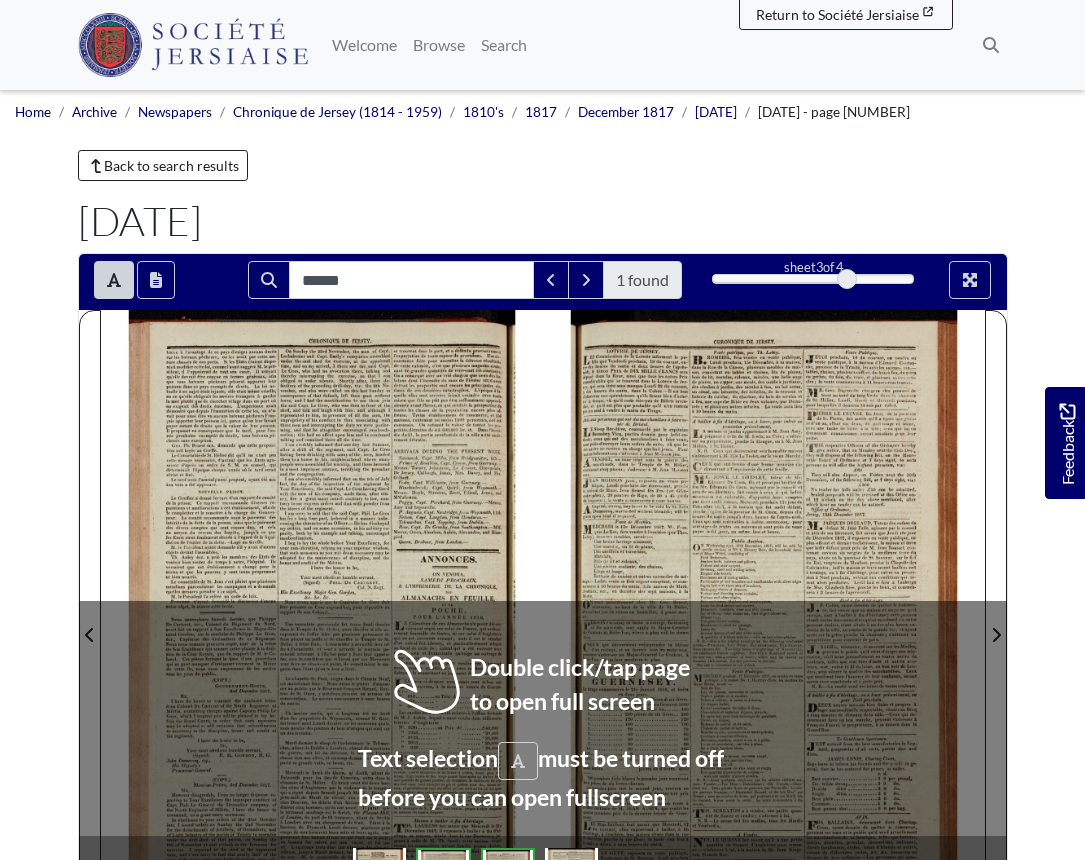 click on "traire à l'avantage de ce pays d'exiger aucuns droits sur les bateaux pêcheurs ; on les avait par cette me- sure chassés de nos ports . Si les Etats étaient dispo- sés à modifier cette loi , comme l'avait suggéré M. le pré- sident , il l'appuierait de tout son cœur . Il croyait | qu'elle devrait être conçue en termes généraux , afin que tous bateaux pêcheurs pussent apporter leur poisson dans ce pays exempts de droits . La loi ac- tuelle à ce sujet était injuste , elle était même cruelle , en ce qu'elle obligeait les navires étrangers à garder la mer plutôt que de chercher refuge dans un port où on exigeait des droits énormes . L'expérience avait démontré que depuis l'émanation de cette loi , on n ' vait pour ainsi dire vu aucuns bateaux pêcheurs Fran- çais apporter leur poisson ici , parce qu'on leur faisait payer autant de" at bounding box center (322, 622) 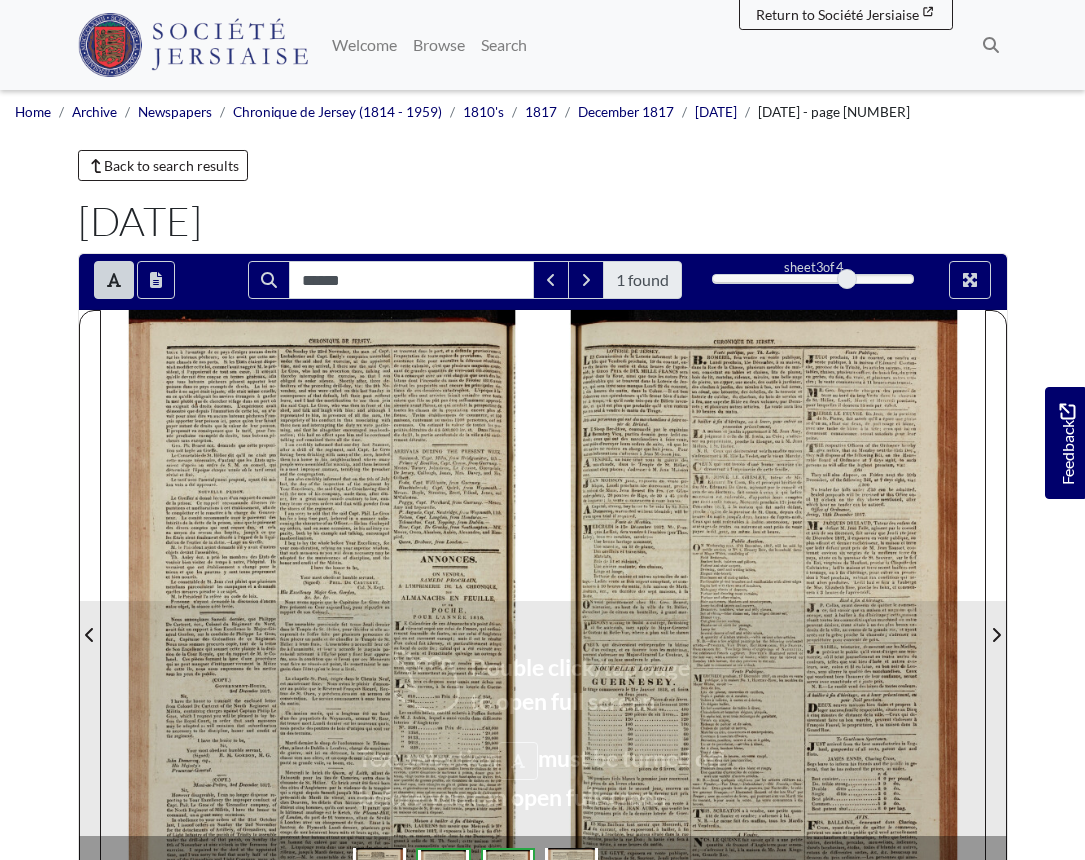 click on "traire à l'avantage de ce pays d'exiger aucuns droits sur les bateaux pêcheurs ; on les avait par cette me- sure chassés de nos ports . Si les Etats étaient dispo- sés à modifier cette loi , comme l'avait suggéré M. le pré- sident , il l'appuierait de tout son cœur . Il croyait | qu'elle devrait être conçue en termes généraux , afin que tous bateaux pêcheurs pussent apporter leur poisson dans ce pays exempts de droits . La loi ac- tuelle à ce sujet était injuste , elle était même cruelle , en ce qu'elle obligeait les navires étrangers à garder la mer plutôt que de chercher refuge dans un port où on exigeait des droits énormes . L'expérience avait démontré que depuis l'émanation de cette loi , on n ' vait pour ainsi dire vu aucuns bateaux pêcheurs Fran- çais apporter leur poisson ici , parce qu'on leur faisait payer autant de" at bounding box center (322, 622) 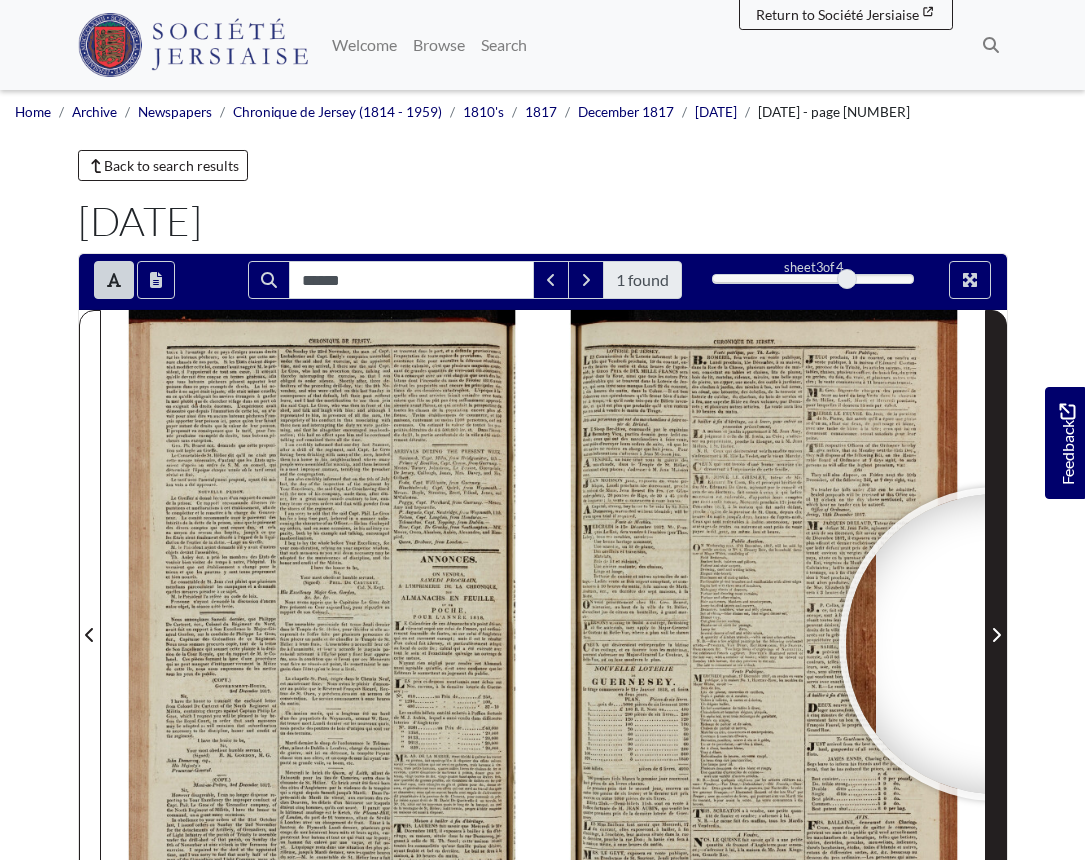 click at bounding box center [996, 635] 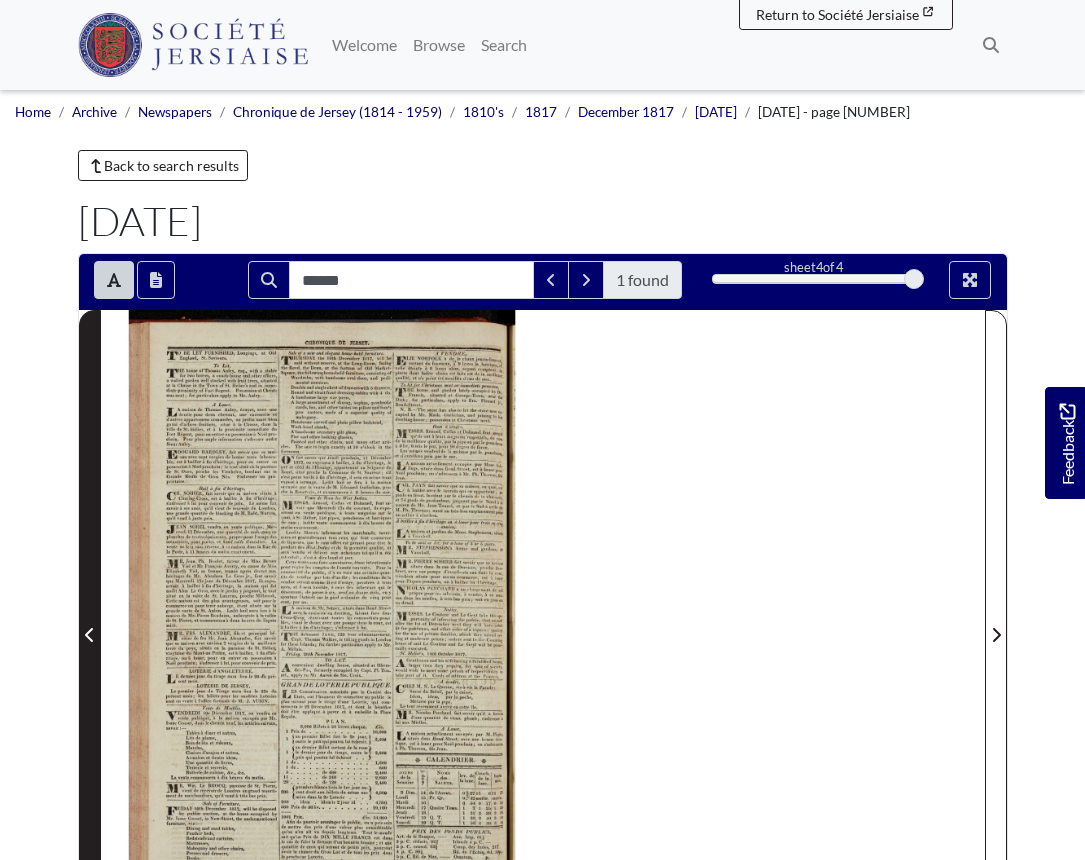 click 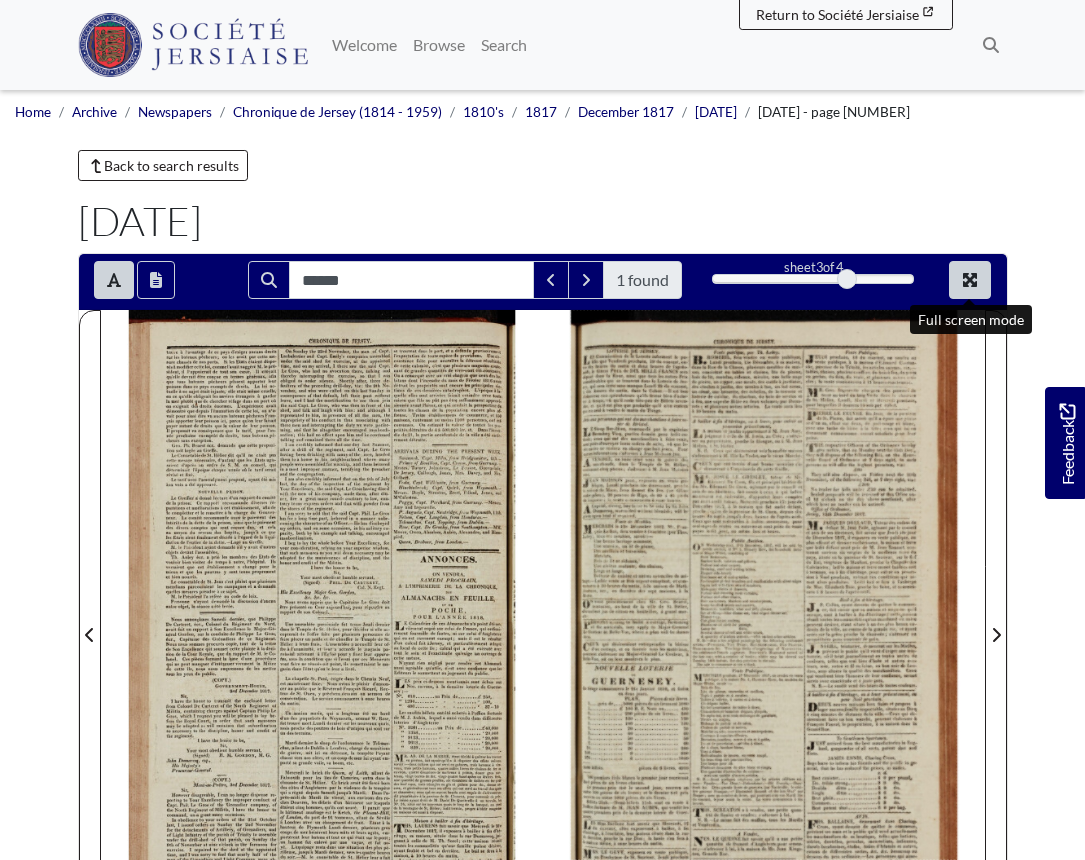 click at bounding box center [970, 280] 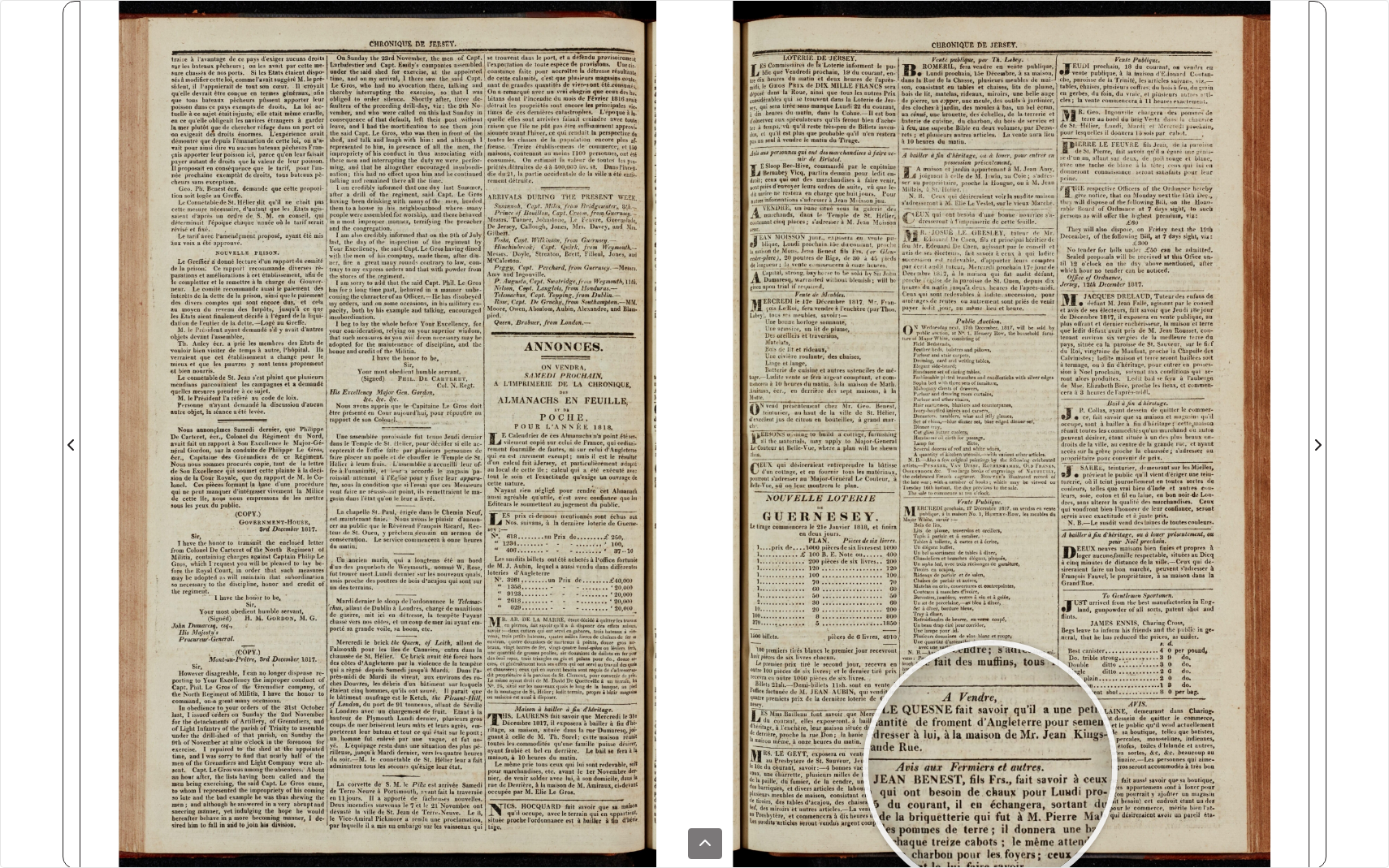 click at bounding box center (990, 767) 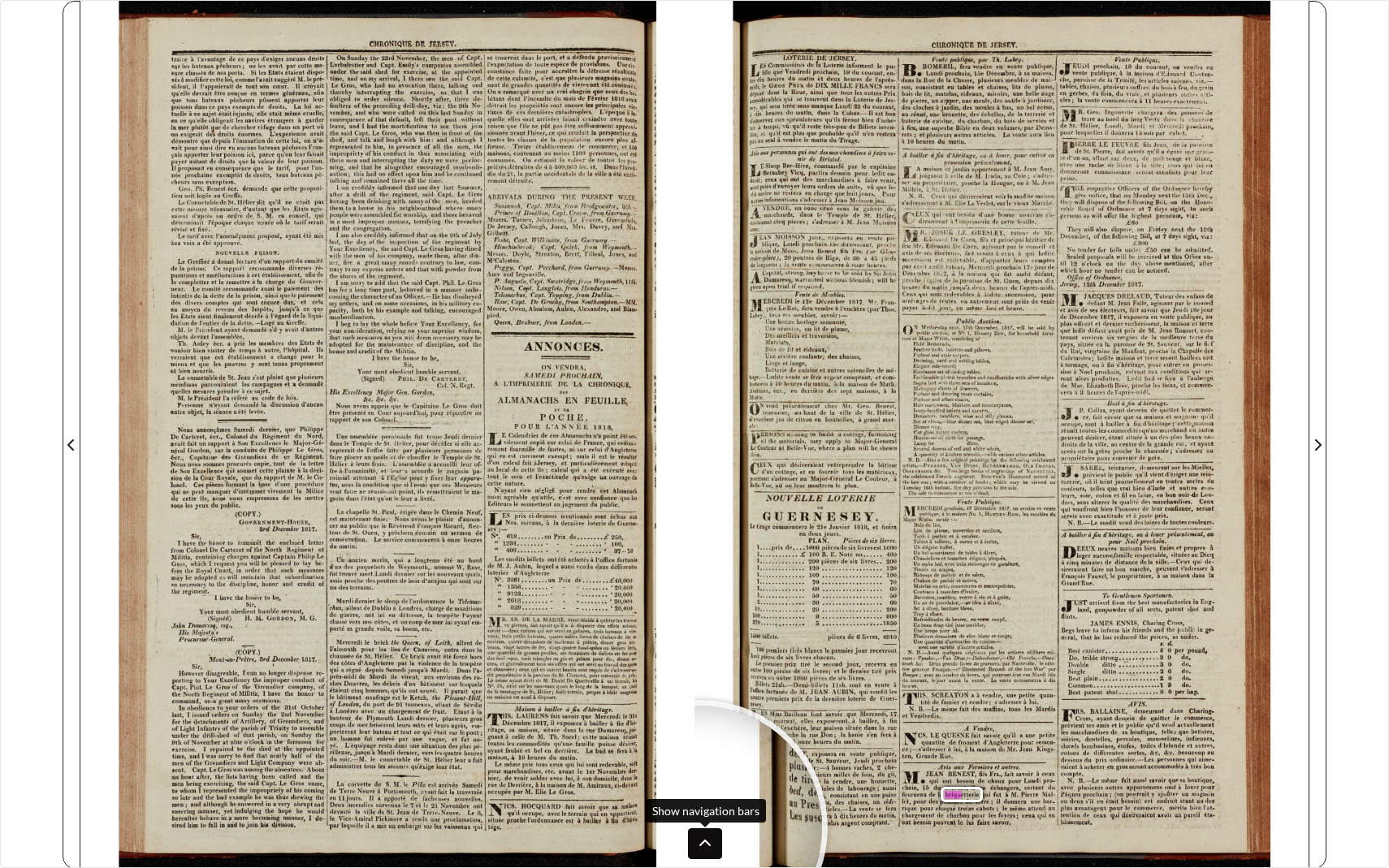 click at bounding box center [705, 844] 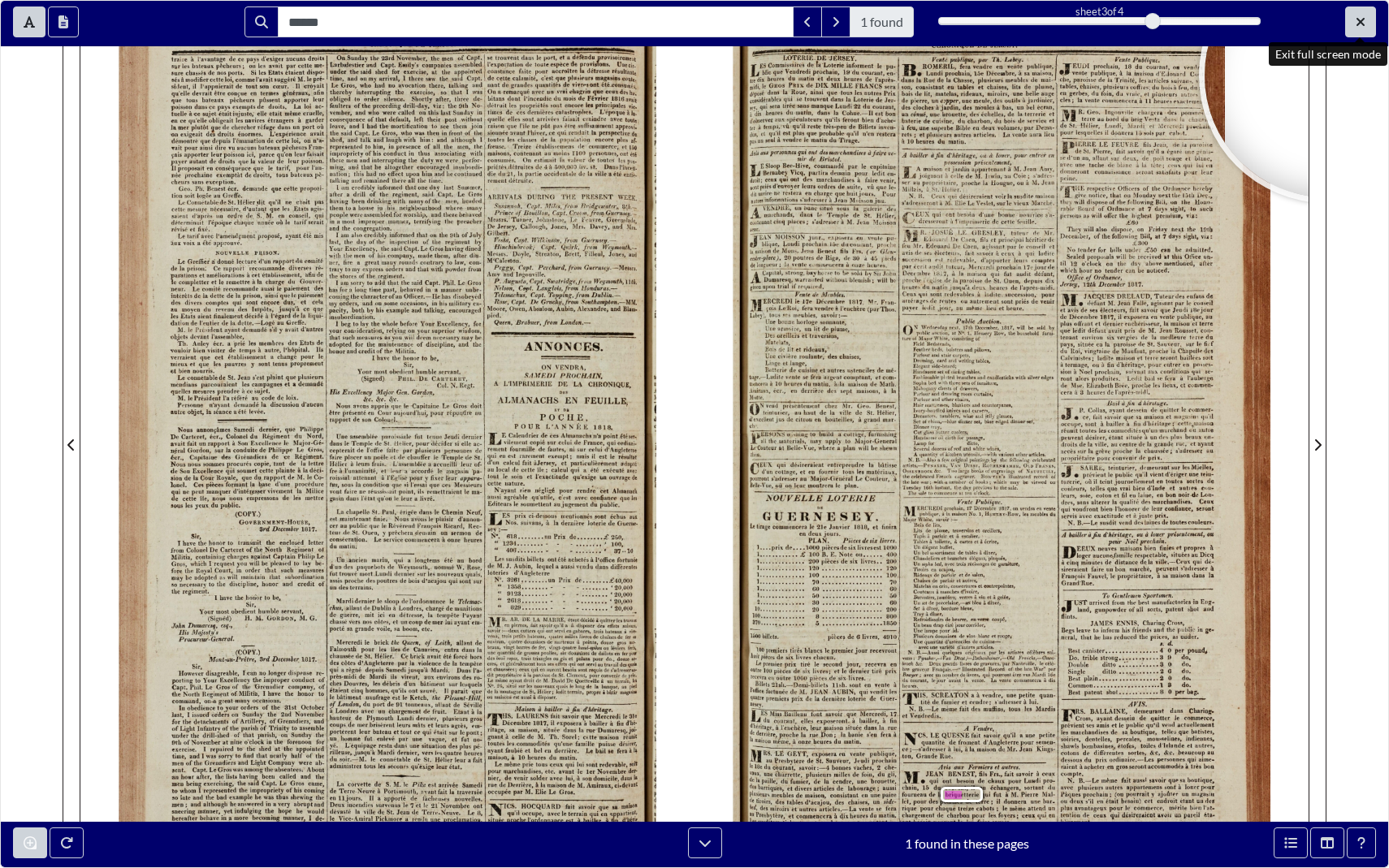 click at bounding box center (1361, 22) 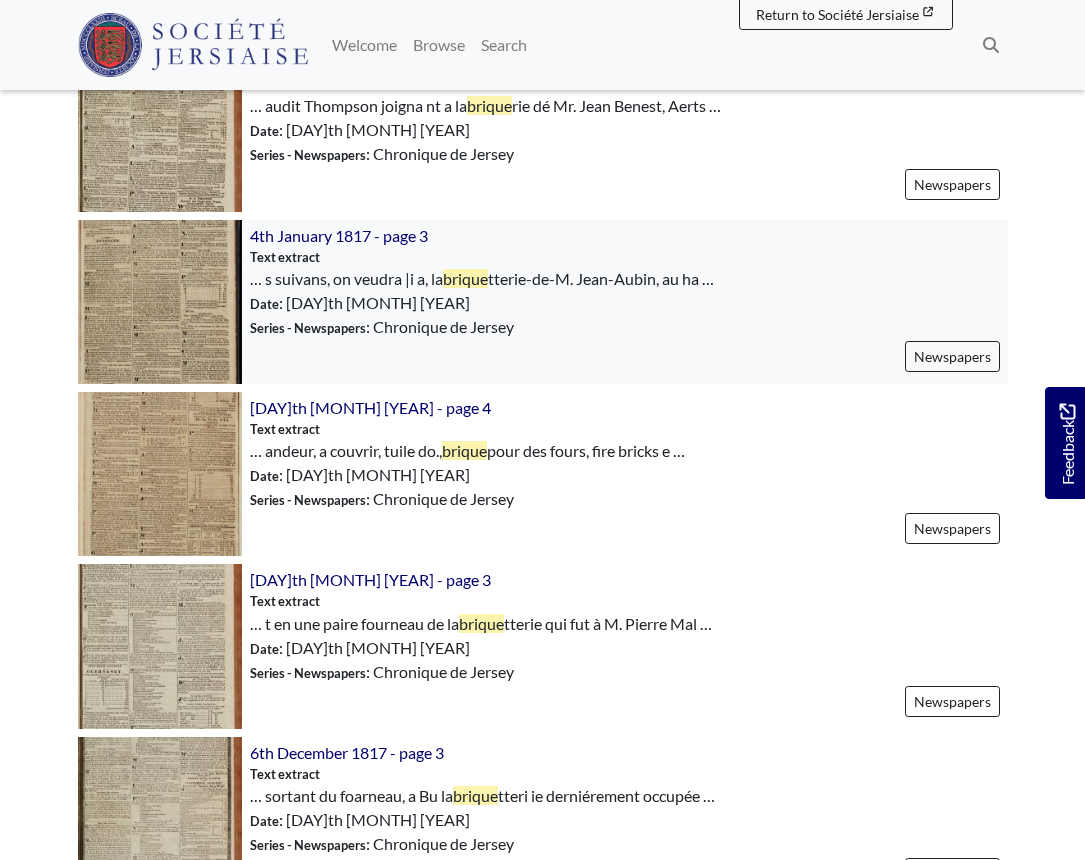 scroll, scrollTop: 1431, scrollLeft: 0, axis: vertical 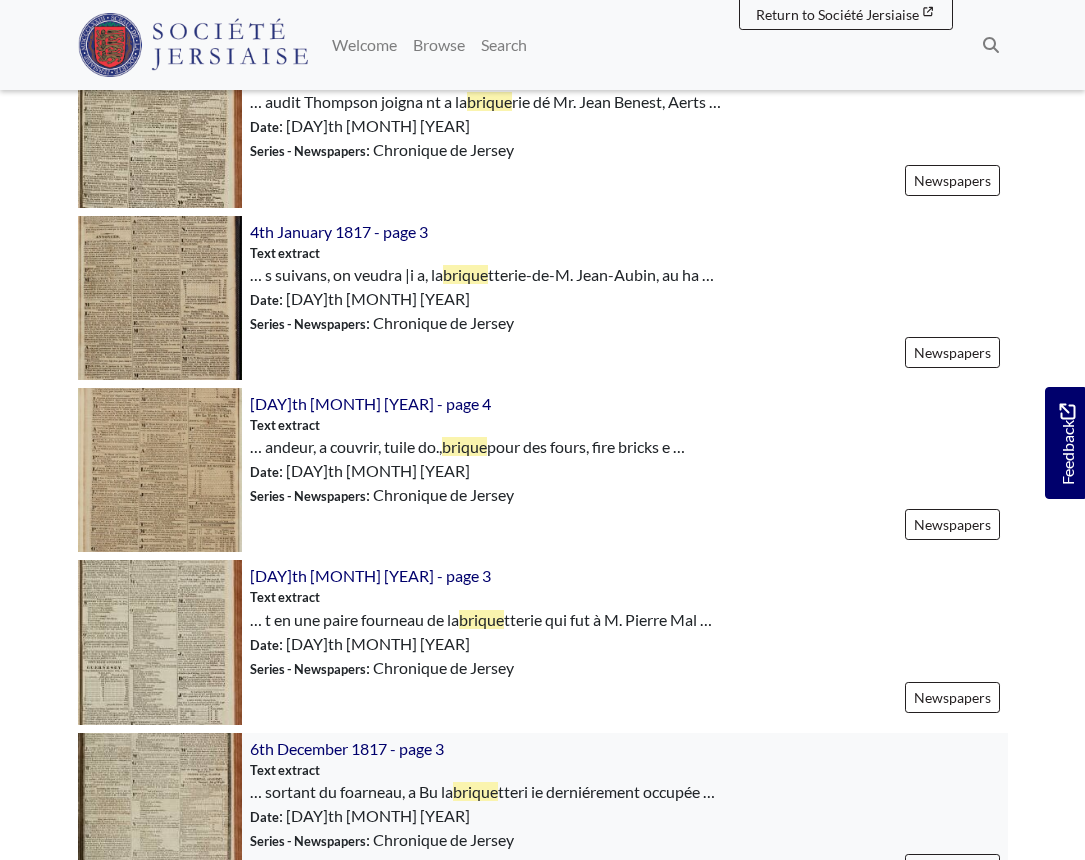 click at bounding box center (160, 815) 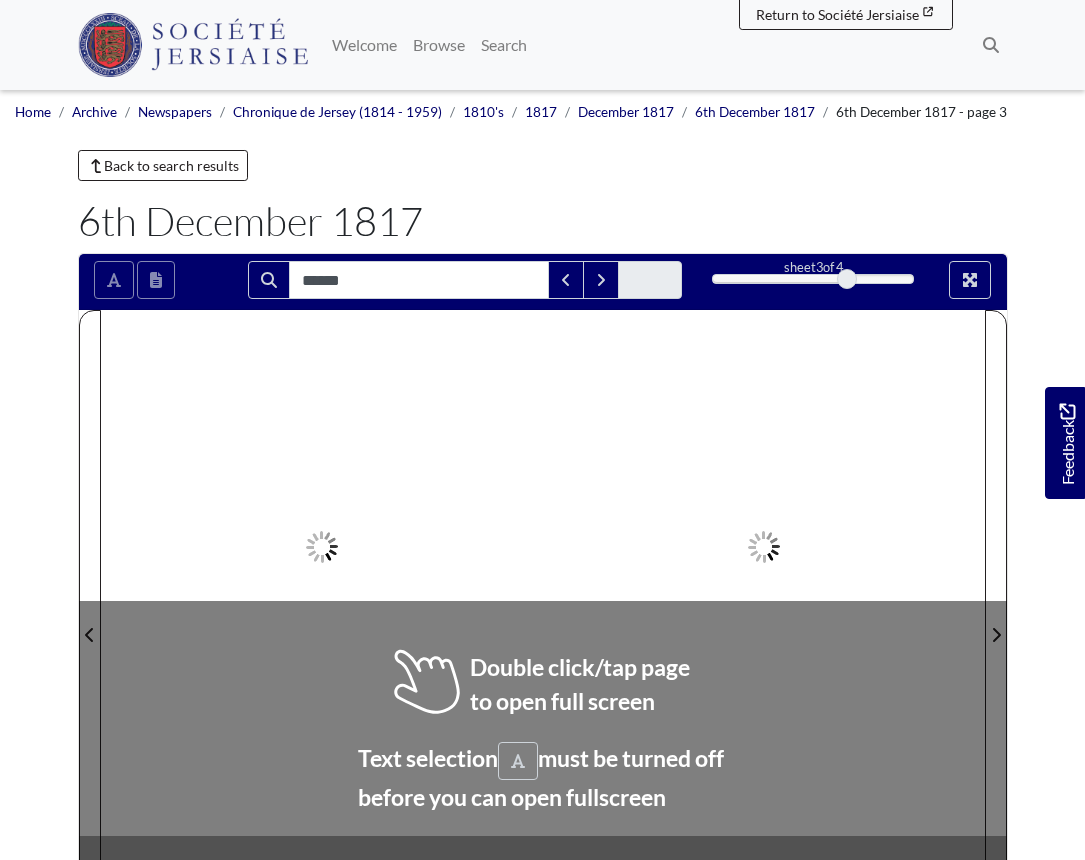 scroll, scrollTop: 0, scrollLeft: 0, axis: both 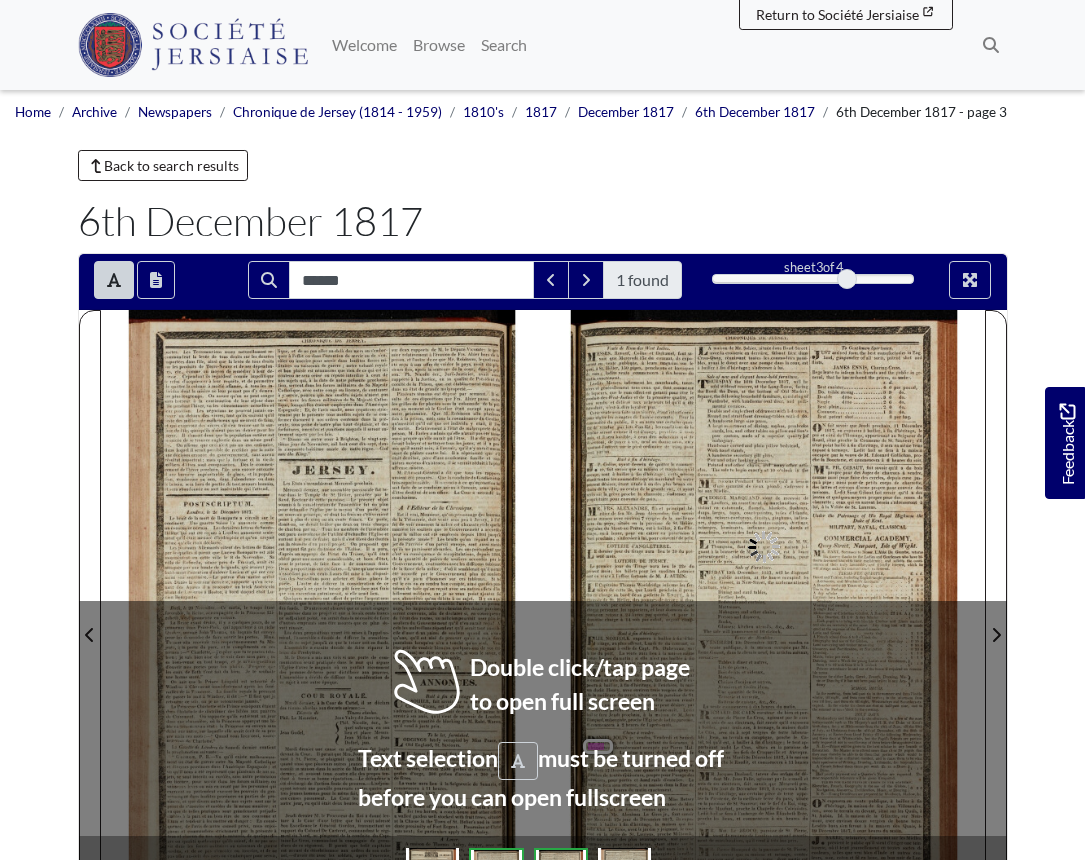 click on "CHRONIQUE.
D
SEs  —  —  aeataes  sameeren  err  porter.  Les  Terreneuviens  assez  naturellement  re-  lique,  et  de  ne  pas  aller  au-deld  des  mers  ou  s’embar-  sur  deux  rapports  de  M.  le  Député-Vicomte:  le  pre  commandent  la  levée  de  tous  droits  sur  les  denrées  quer  a  Veffet  ou  dans  V’intention  de  servir  ou  de  s'en-  mier  relativement  a  l’évasion  de  Frs.  Ahier  hors  de  |,  #  importées  dans  Vile,  ainsi  que  la  levée  de  tous  droits  roler  ou  inscrire  pour  servir  dans  lesdites  forces  mi-  prison,  et  autre  dece  que  Mr.  Robinson,  lequel  avai,  sur  les  produits  de  Terre-Neuve  et  de  ses  dépendan-  litaires  ou  vaisseaux  de  guerre  ;  notre  volonté  royale  été  recu  dson  offre  de  vuider  le  pays,  avait  été  pli  ‘es,  efc.,  Comme  un  moyen  de  remédier  2  leur  dé-  et  bon  plaisir  est  néanmoins  que  rien  de  ce  qui  est  ici  sieurs  fois,  aprés  la  sentence  dela  cour,  dans  la  ne" at bounding box center (322, 622) 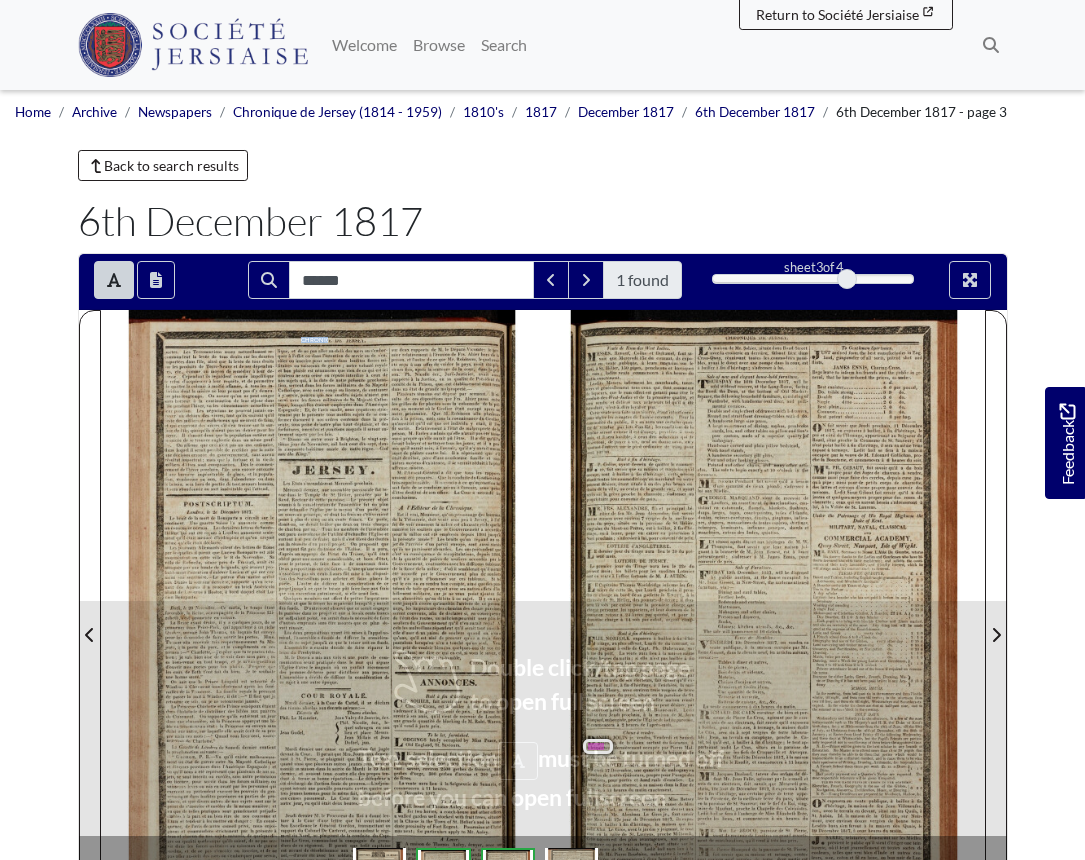 click on "CHRONIQUE.
D
SEs  —  —  aeataes  sameeren  err  porter.  Les  Terreneuviens  assez  naturellement  re-  lique,  et  de  ne  pas  aller  au-deld  des  mers  ou  s’embar-  sur  deux  rapports  de  M.  le  Député-Vicomte:  le  pre  commandent  la  levée  de  tous  droits  sur  les  denrées  quer  a  Veffet  ou  dans  V’intention  de  servir  ou  de  s'en-  mier  relativement  a  l’évasion  de  Frs.  Ahier  hors  de  |,  #  importées  dans  Vile,  ainsi  que  la  levée  de  tous  droits  roler  ou  inscrire  pour  servir  dans  lesdites  forces  mi-  prison,  et  autre  dece  que  Mr.  Robinson,  lequel  avai,  sur  les  produits  de  Terre-Neuve  et  de  ses  dépendan-  litaires  ou  vaisseaux  de  guerre  ;  notre  volonté  royale  été  recu  dson  offre  de  vuider  le  pays,  avait  été  pli  ‘es,  efc.,  Comme  un  moyen  de  remédier  2  leur  dé-  et  bon  plaisir  est  néanmoins  que  rien  de  ce  qui  est  ici  sieurs  fois,  aprés  la  sentence  dela  cour,  dans  la  ne" at bounding box center [322, 622] 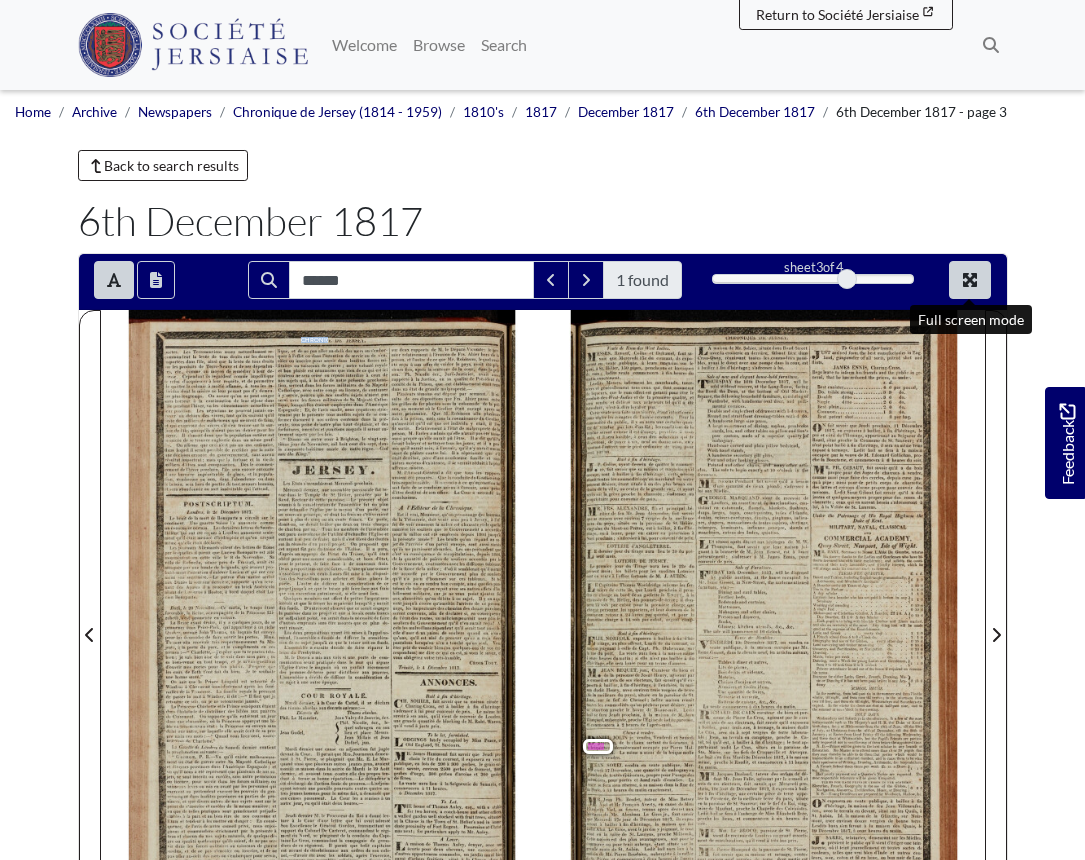 click at bounding box center (970, 280) 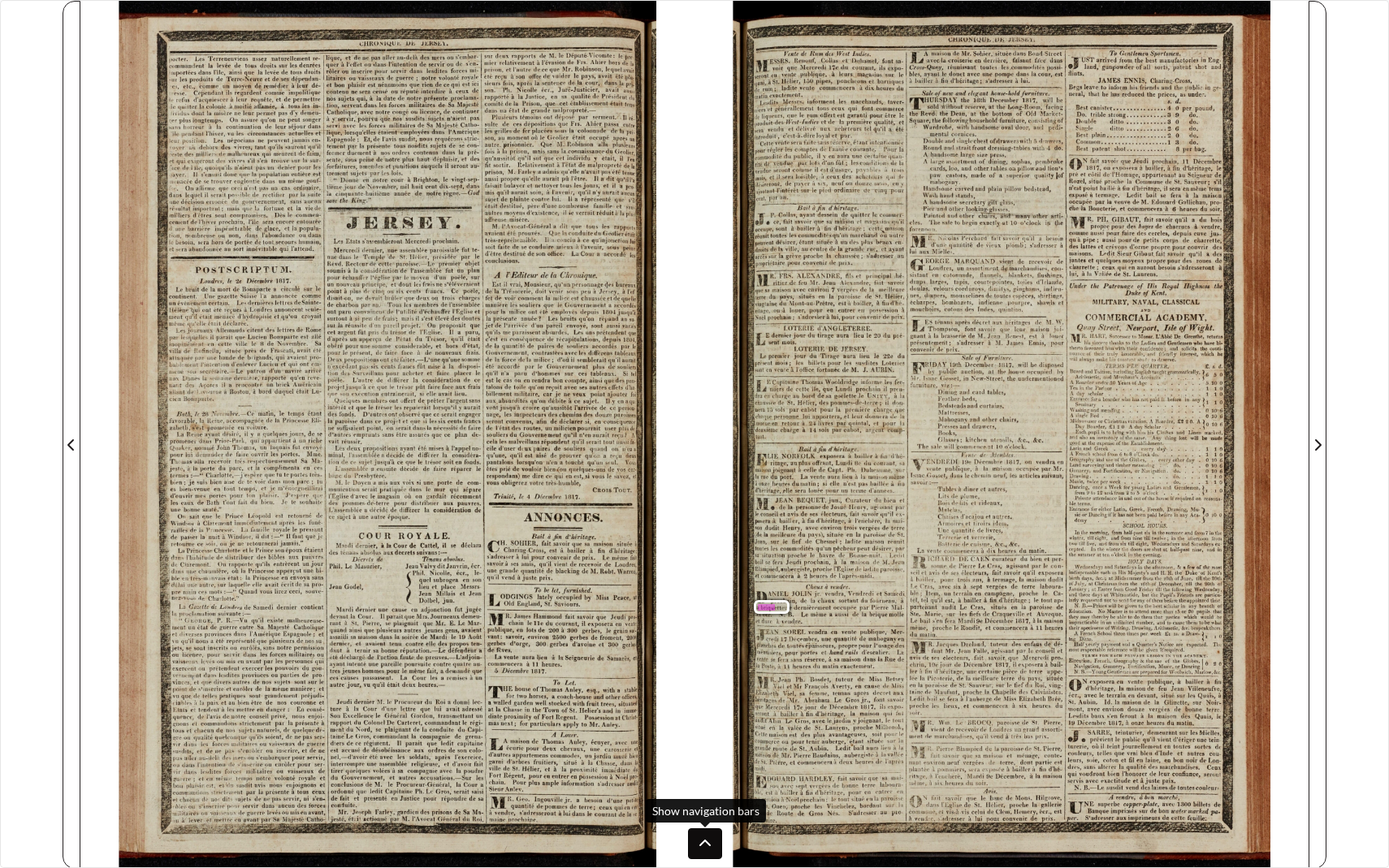 click at bounding box center [705, 844] 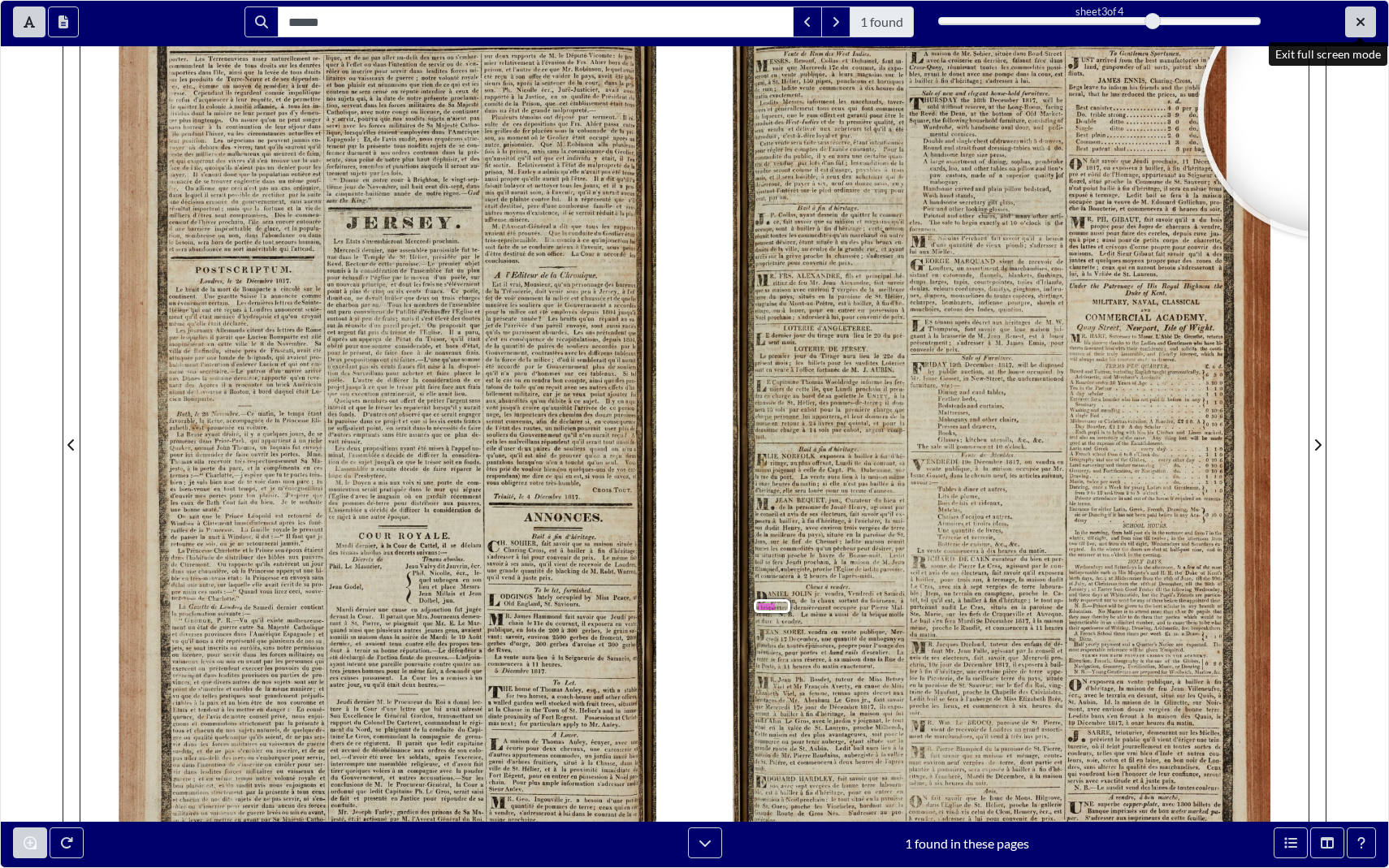 click at bounding box center (1361, 22) 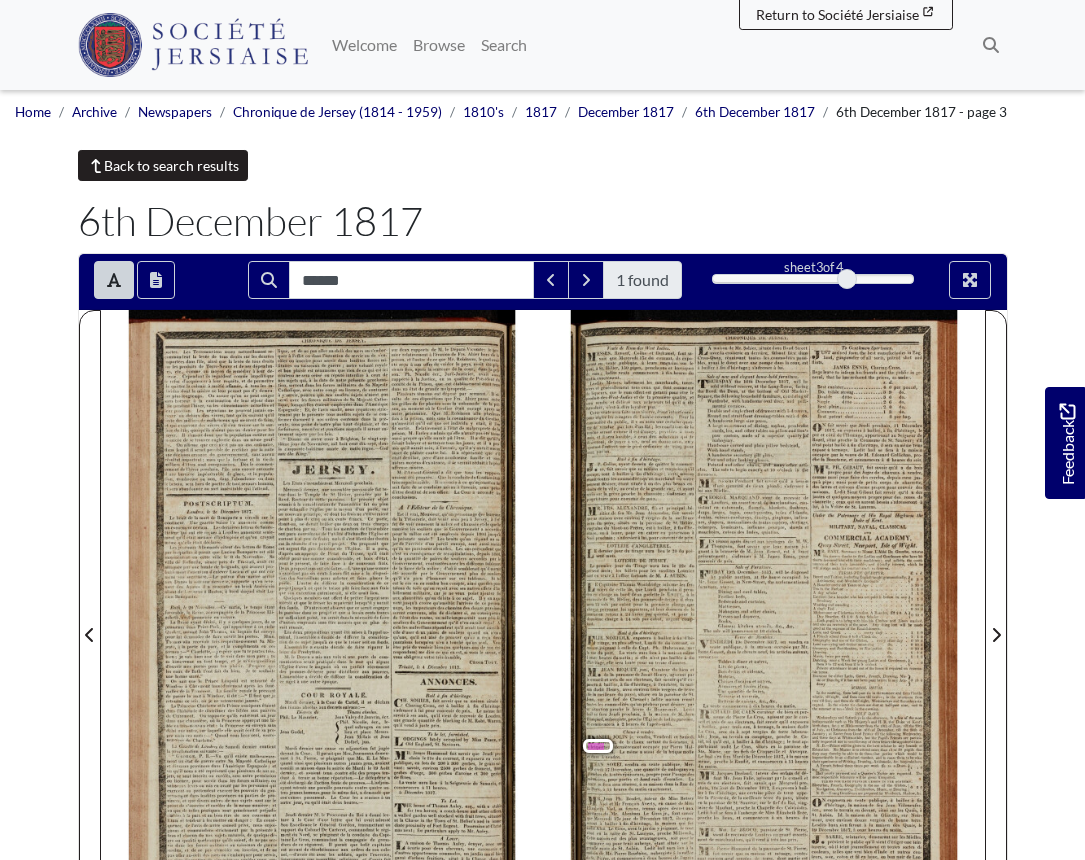 click on "Back to search results" at bounding box center [163, 165] 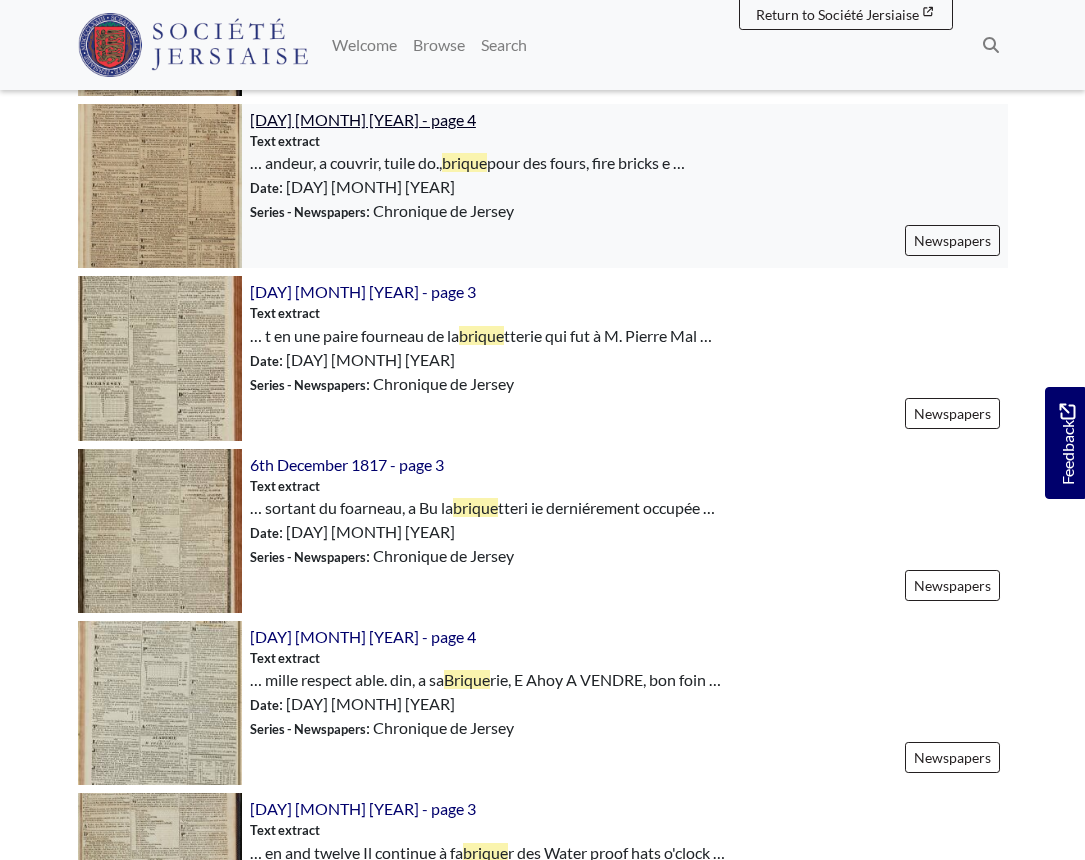 scroll, scrollTop: 1719, scrollLeft: 0, axis: vertical 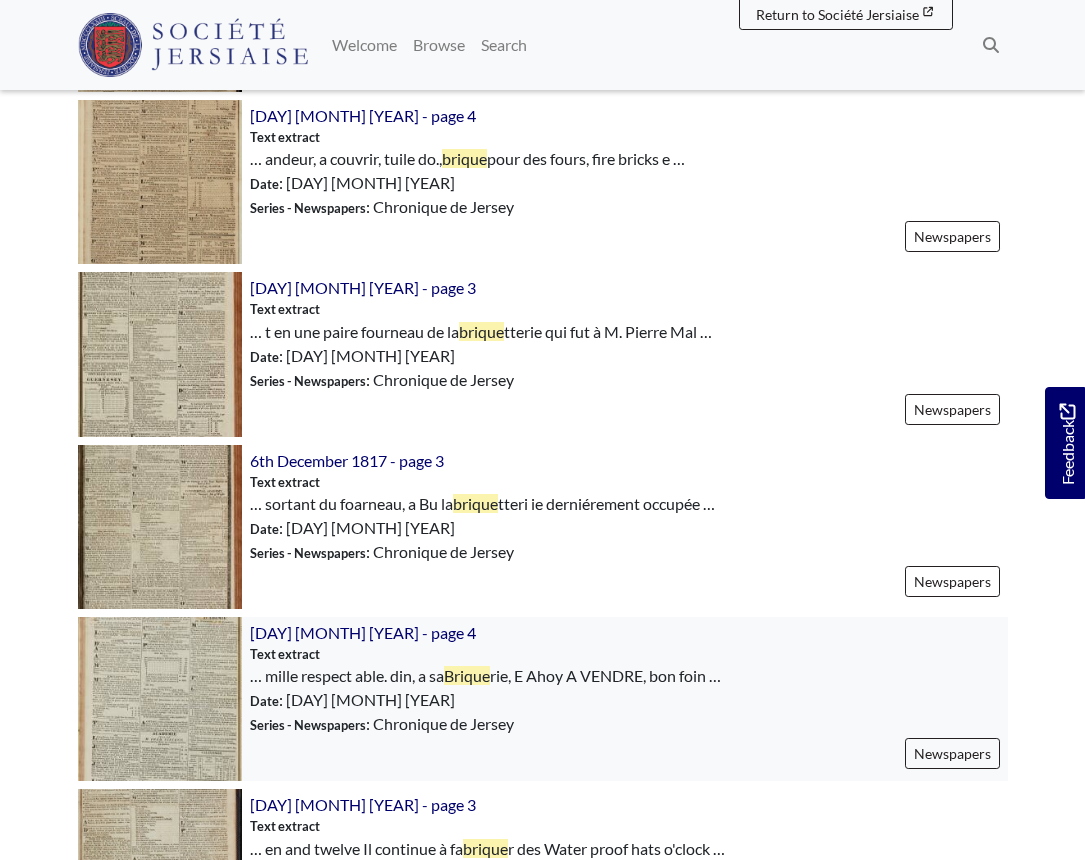 click at bounding box center [160, 699] 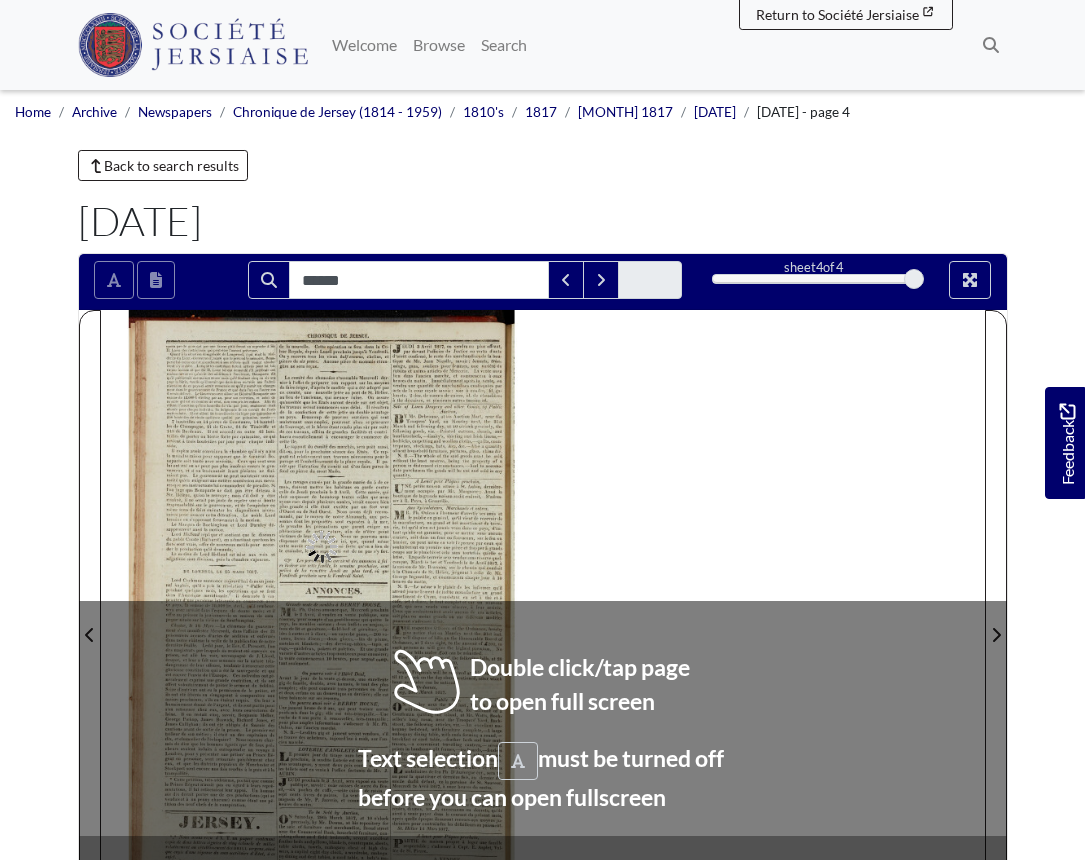 scroll, scrollTop: 0, scrollLeft: 0, axis: both 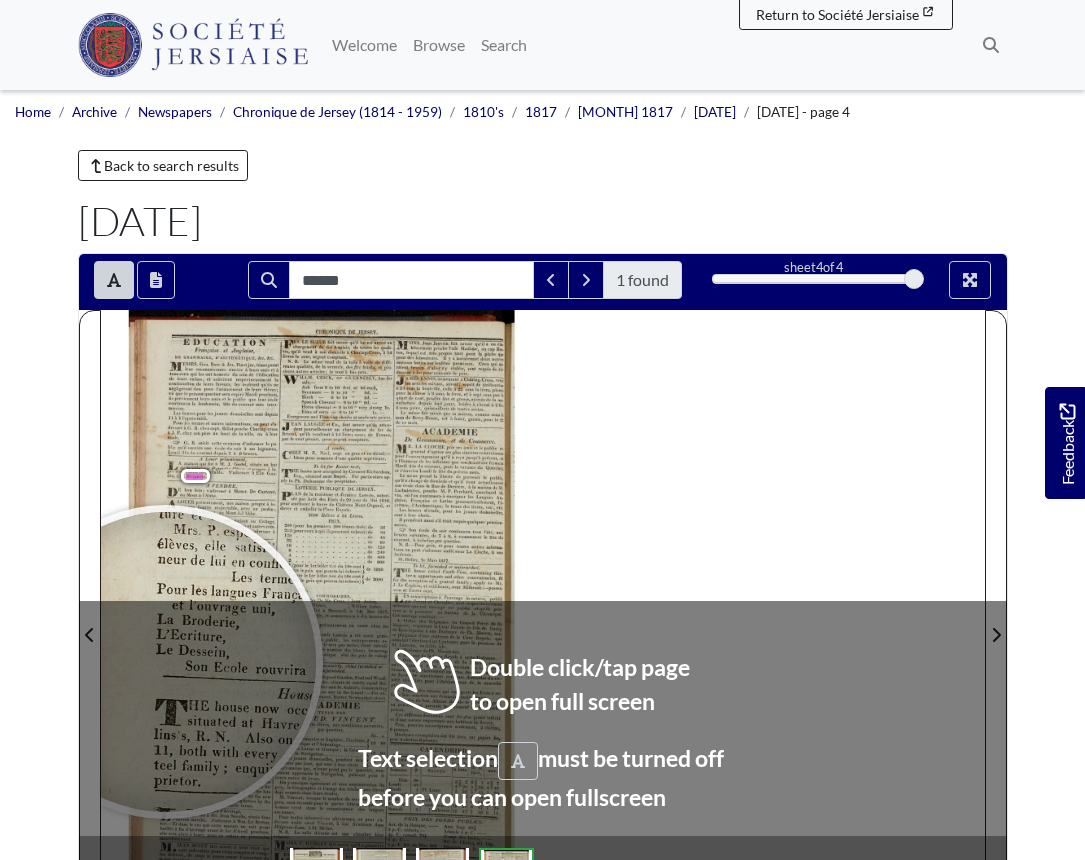 click at bounding box center [166, 662] 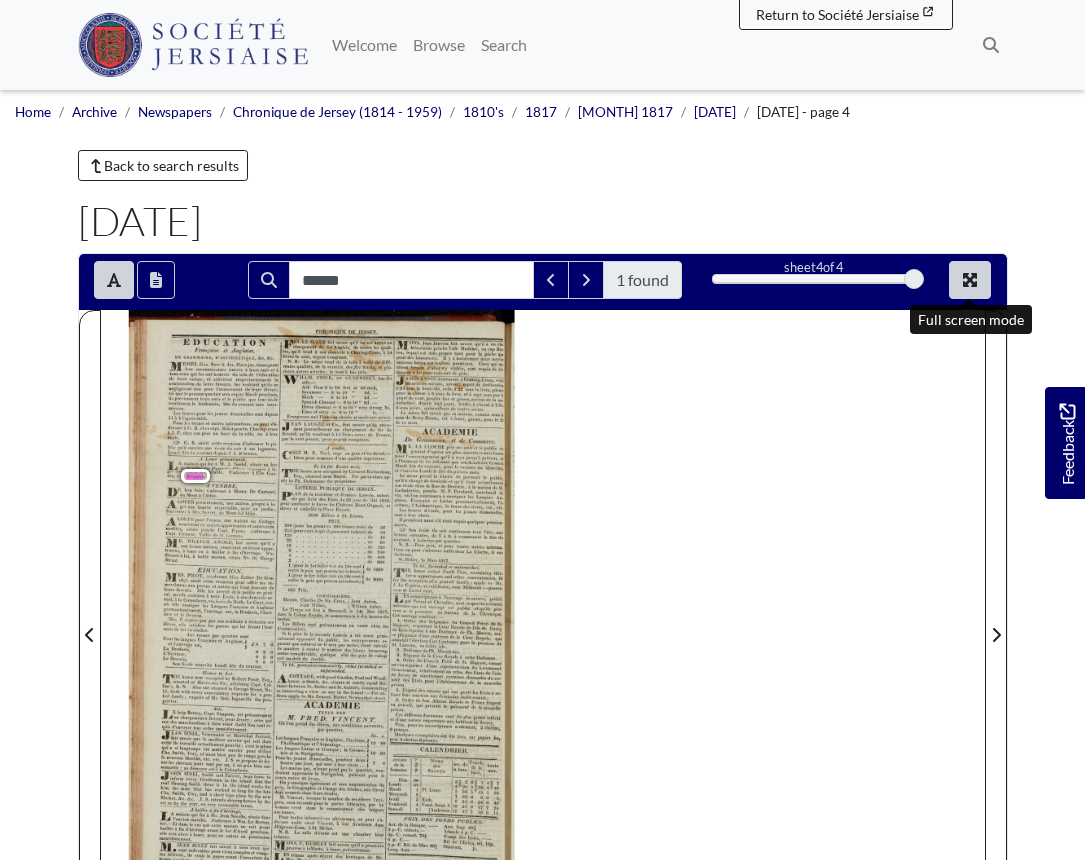click at bounding box center (970, 280) 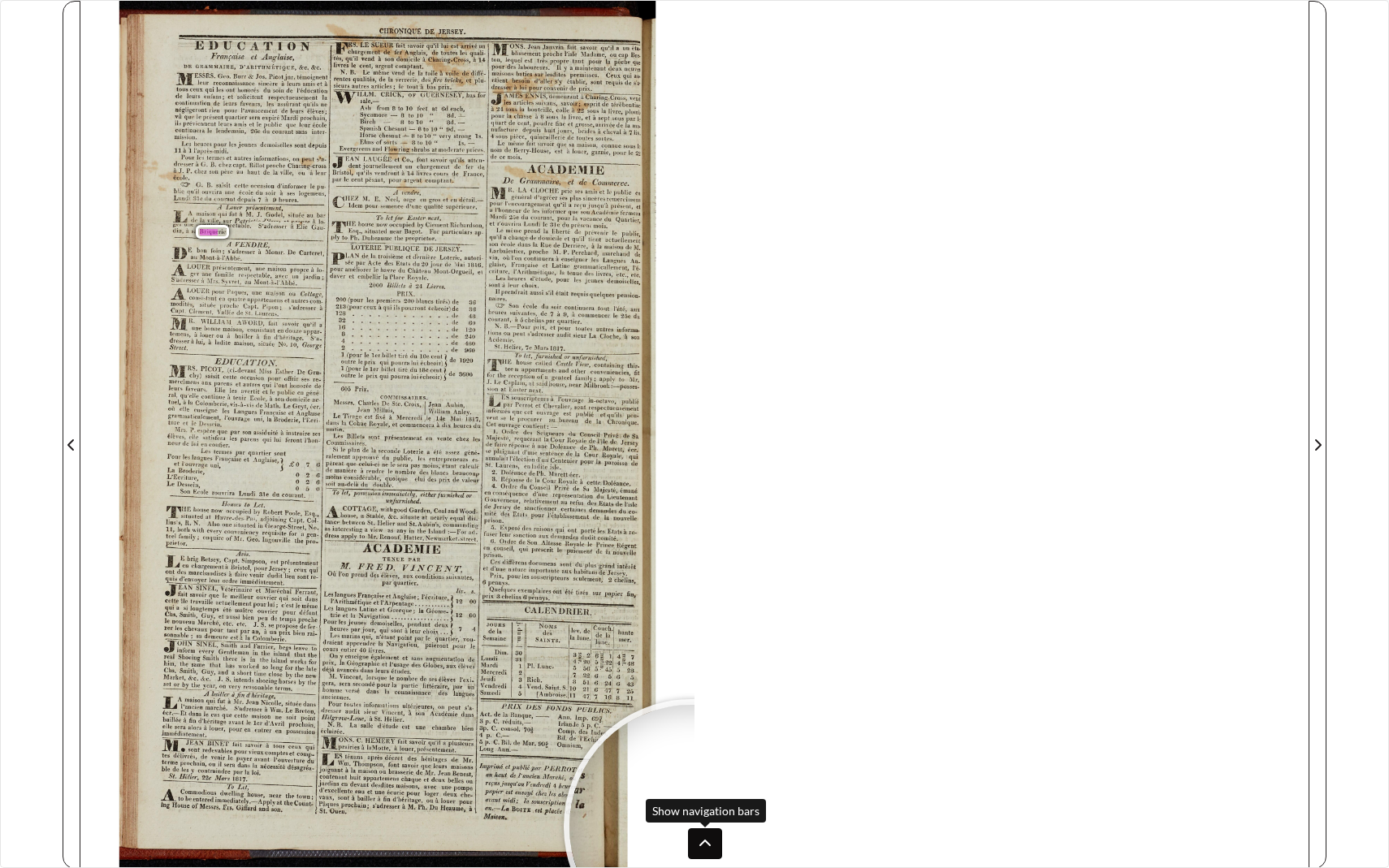 click 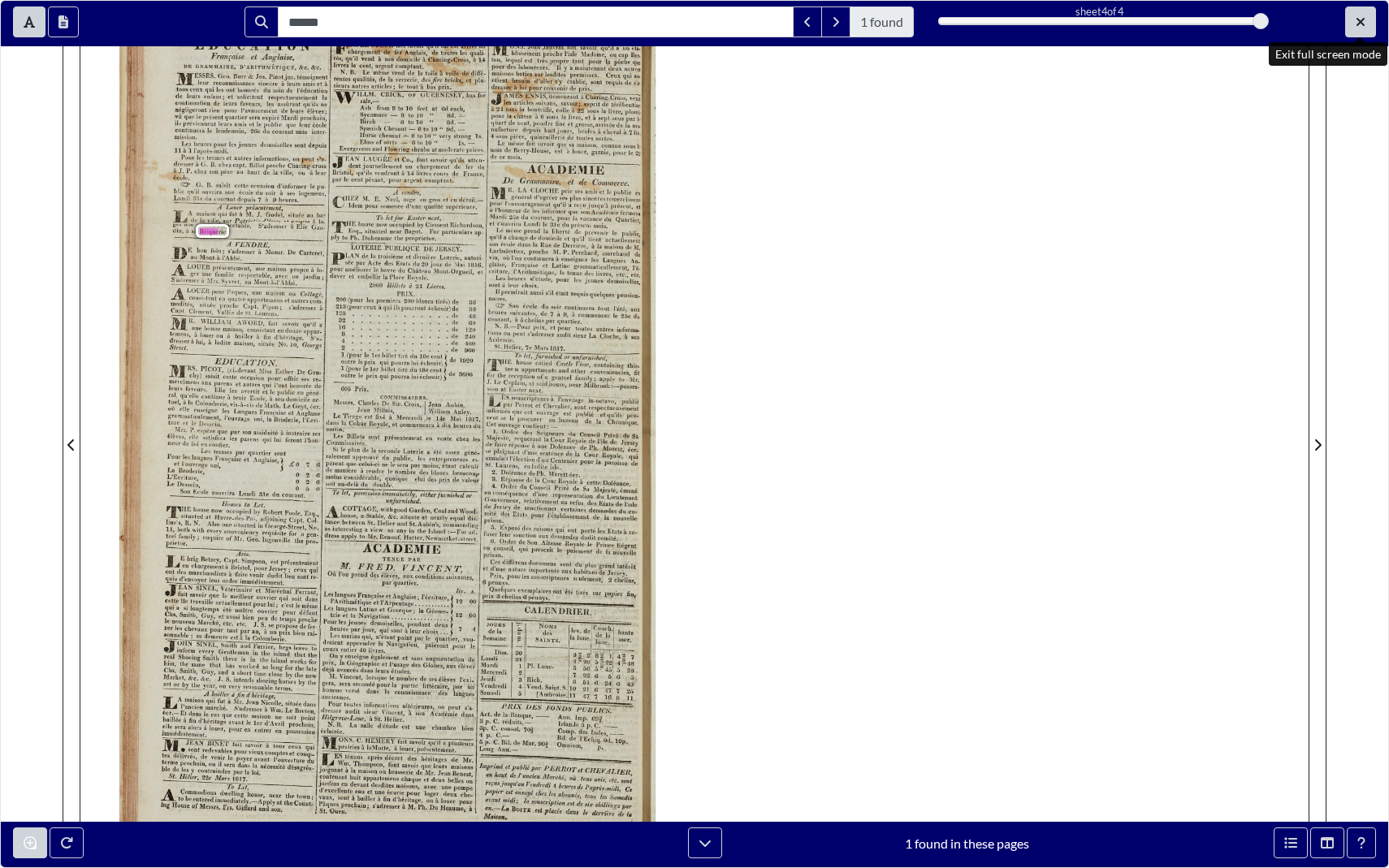 click at bounding box center [1361, 22] 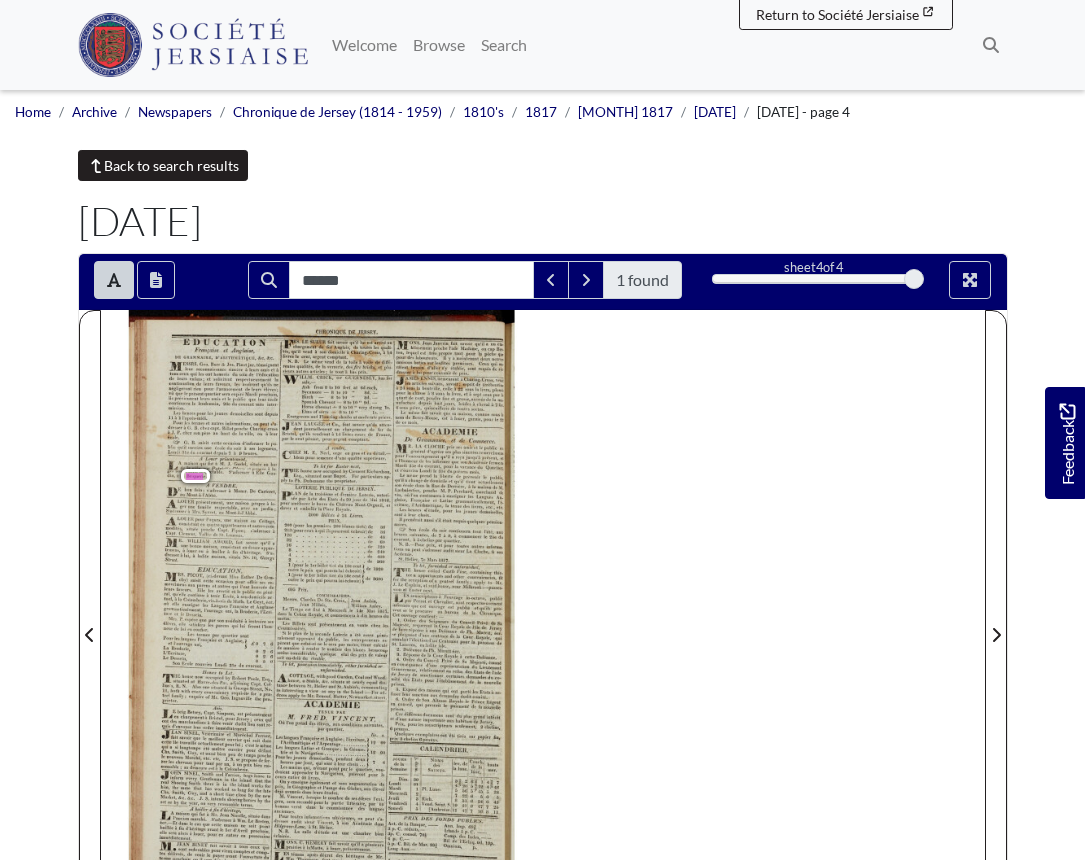 click on "Back to search results" at bounding box center (163, 165) 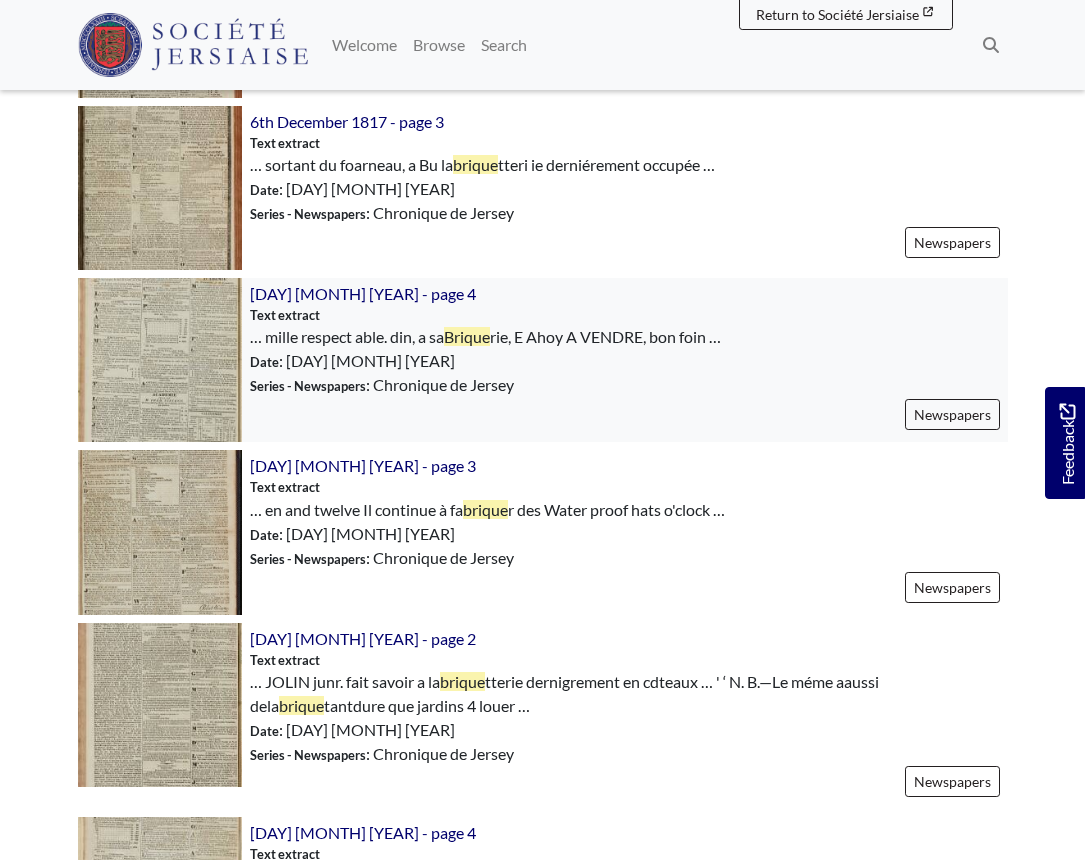 scroll, scrollTop: 2062, scrollLeft: 0, axis: vertical 